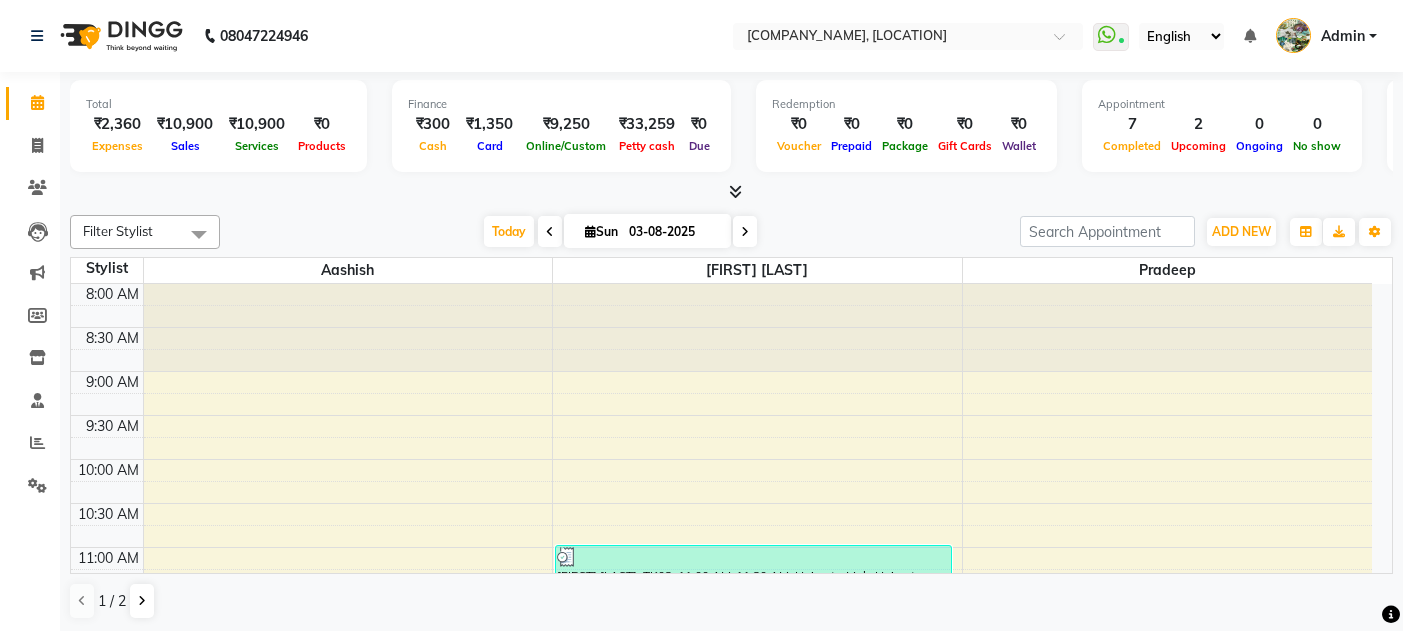 scroll, scrollTop: 0, scrollLeft: 0, axis: both 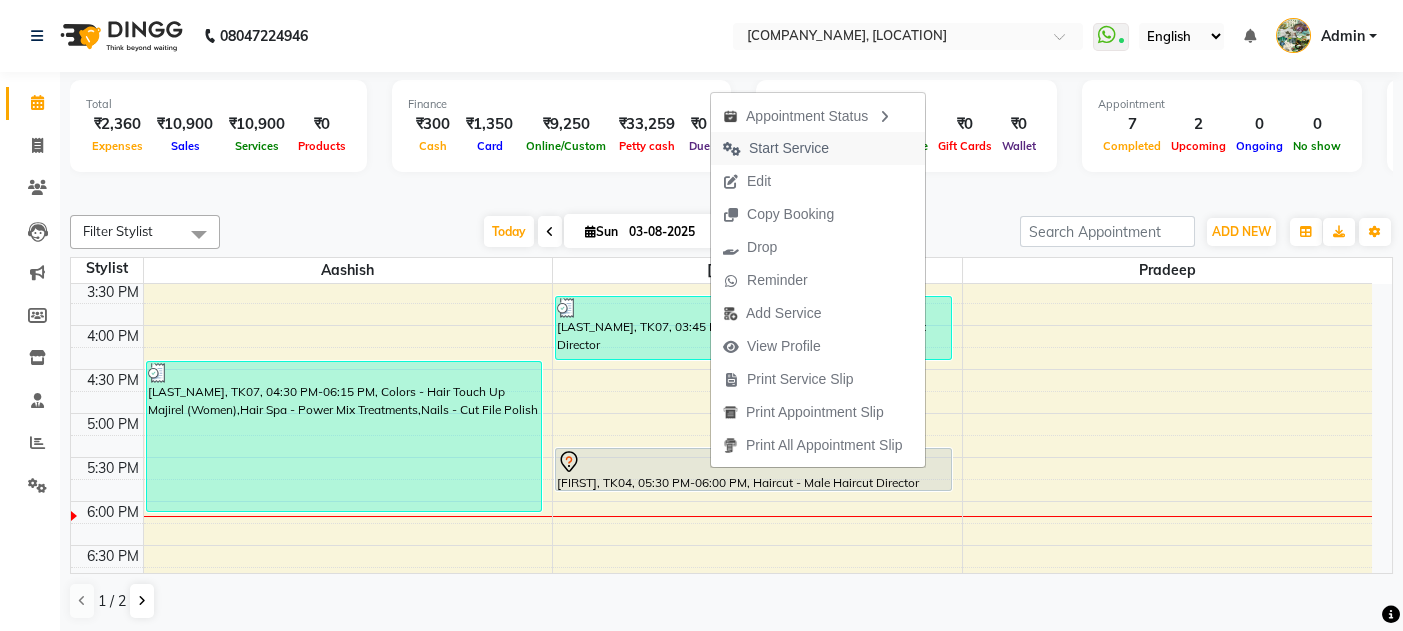 click on "Start Service" at bounding box center [789, 148] 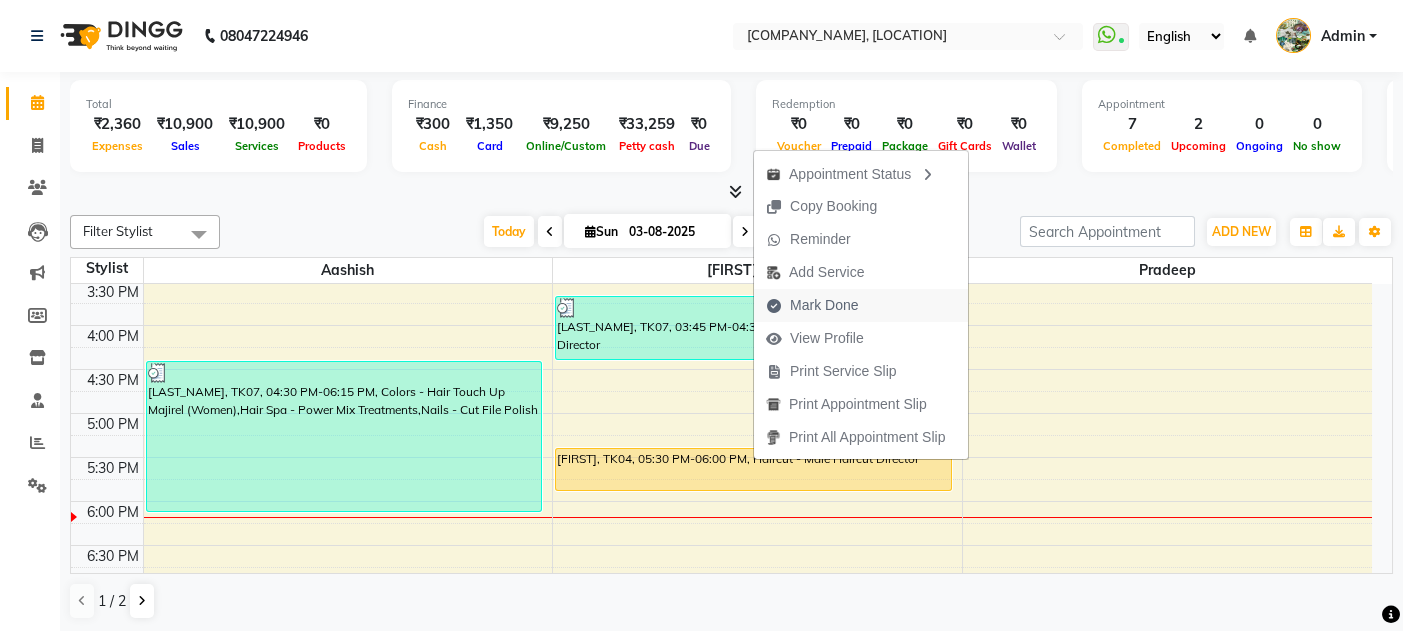 click on "Mark Done" at bounding box center (824, 305) 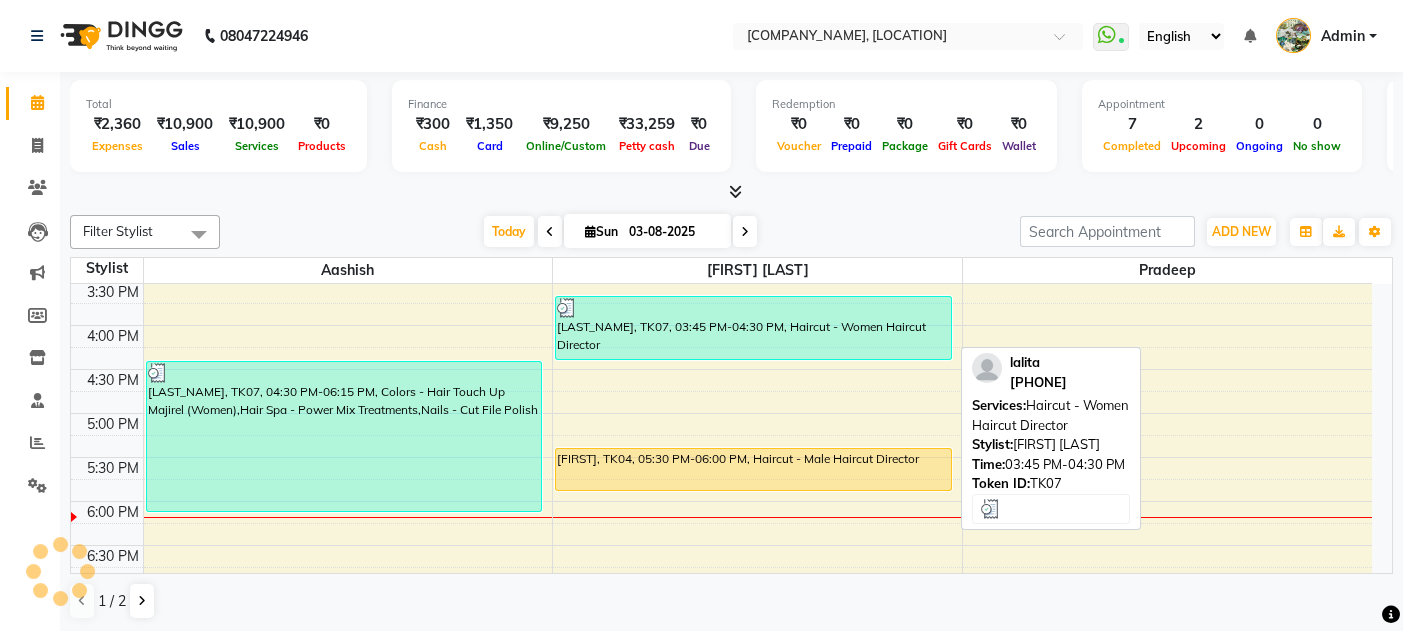 select on "service" 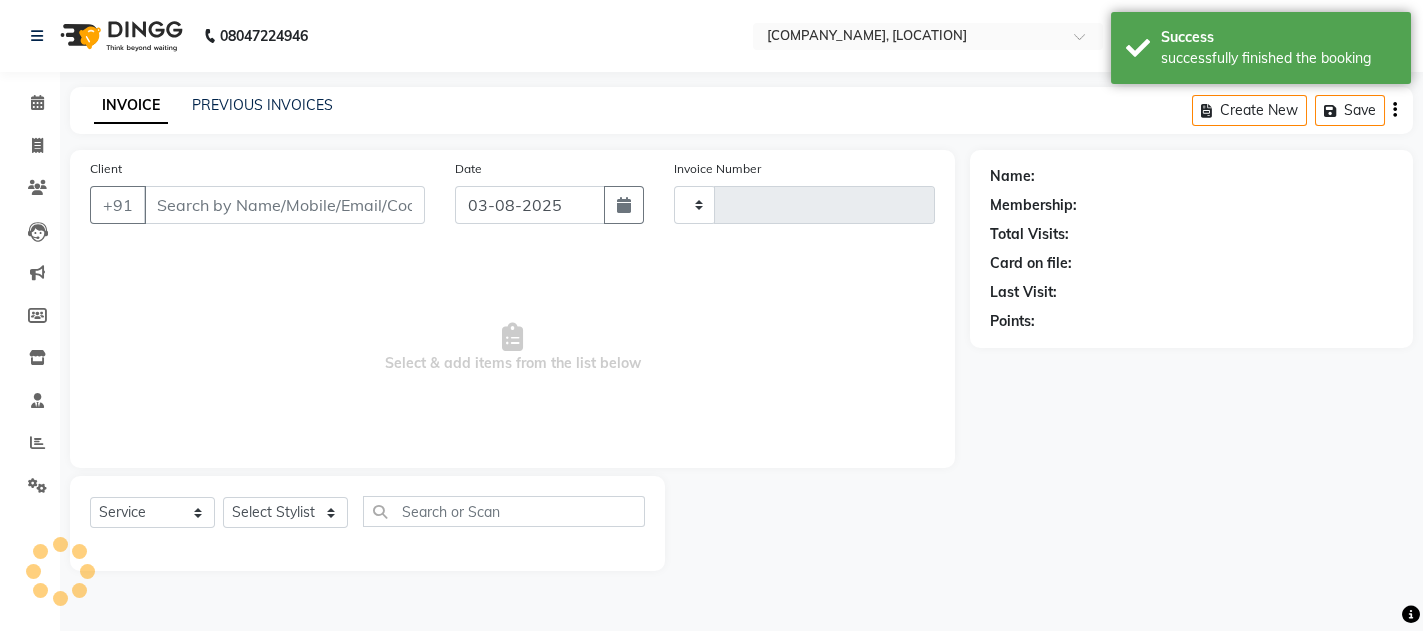 type on "0452" 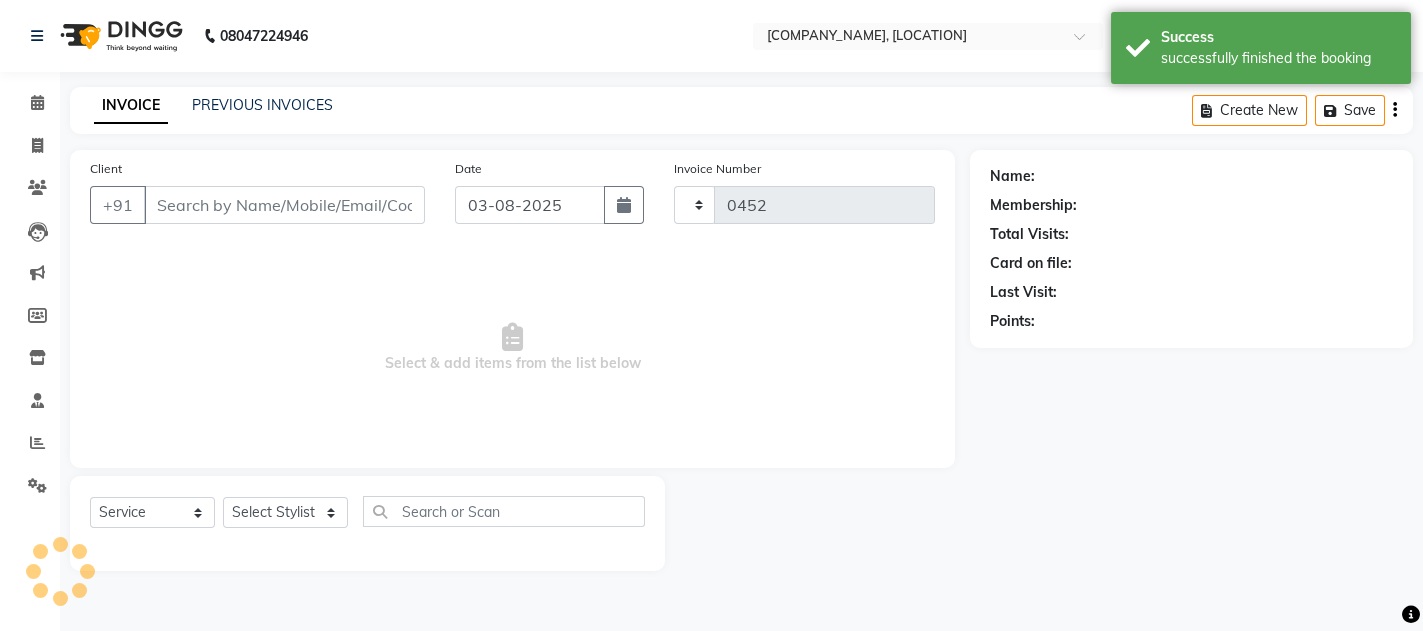 select on "582" 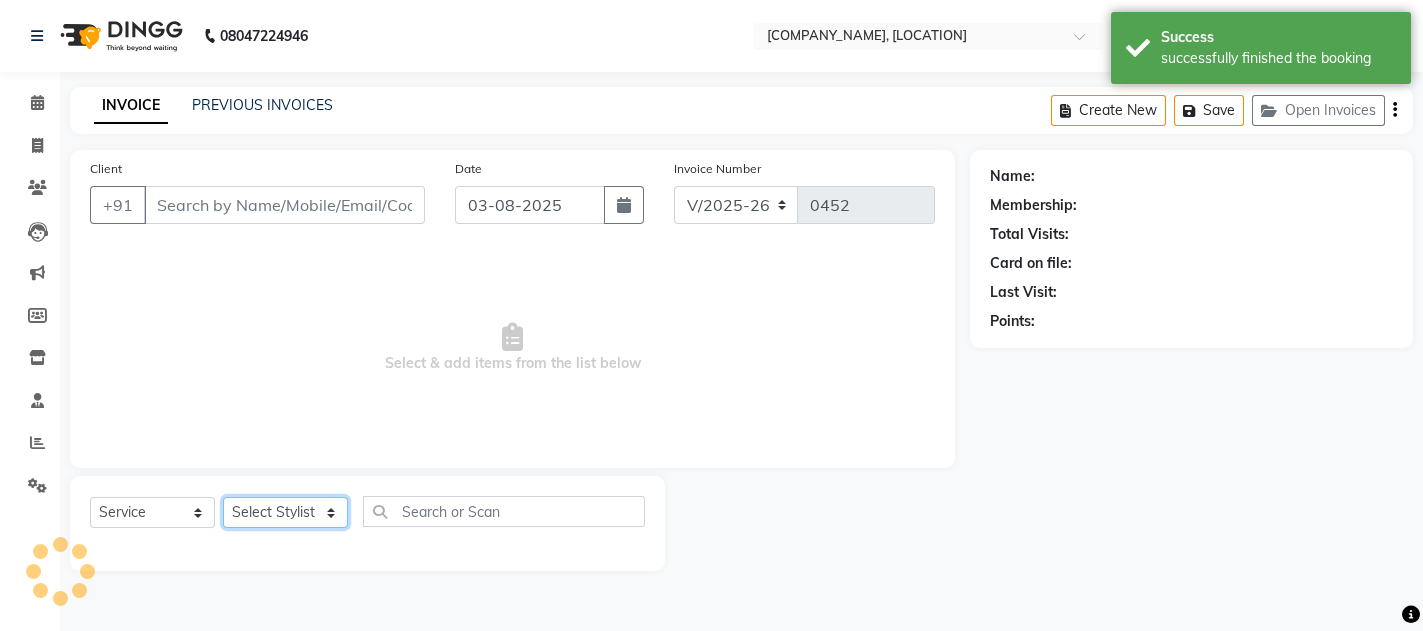 click on "Select Stylist Aashish  m y sahani  pradeep shaheen sahani" 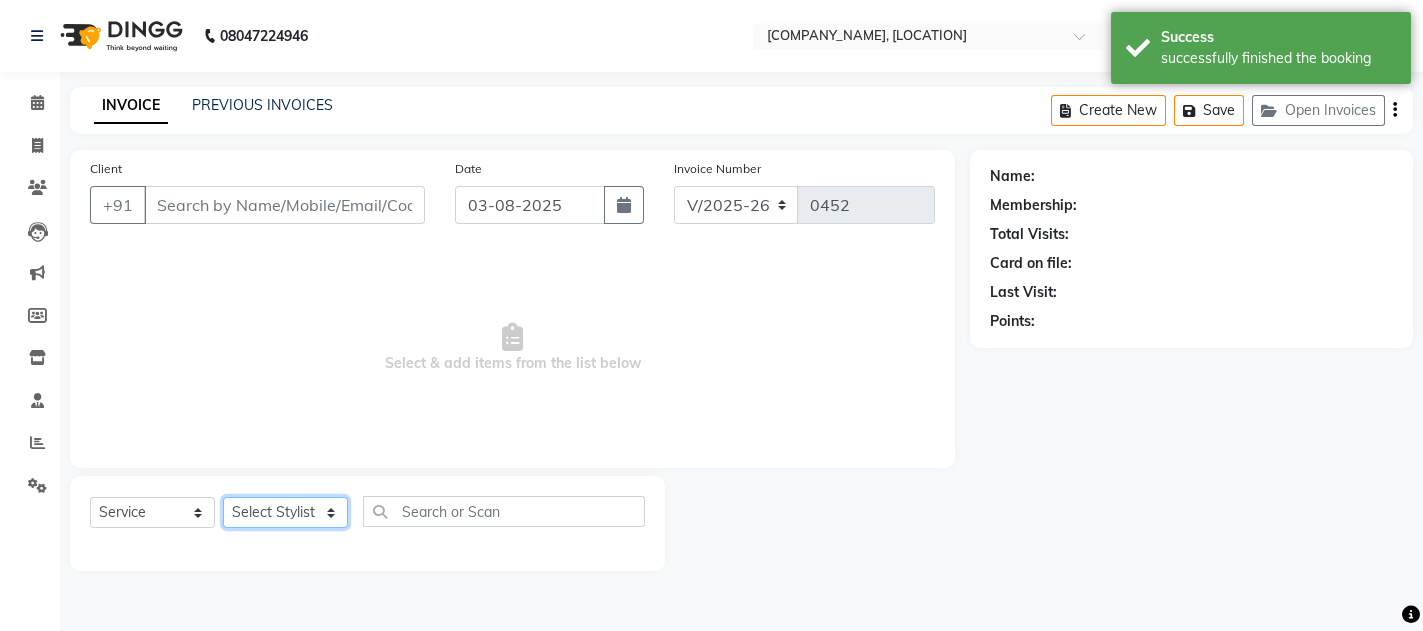 type on "9820198706" 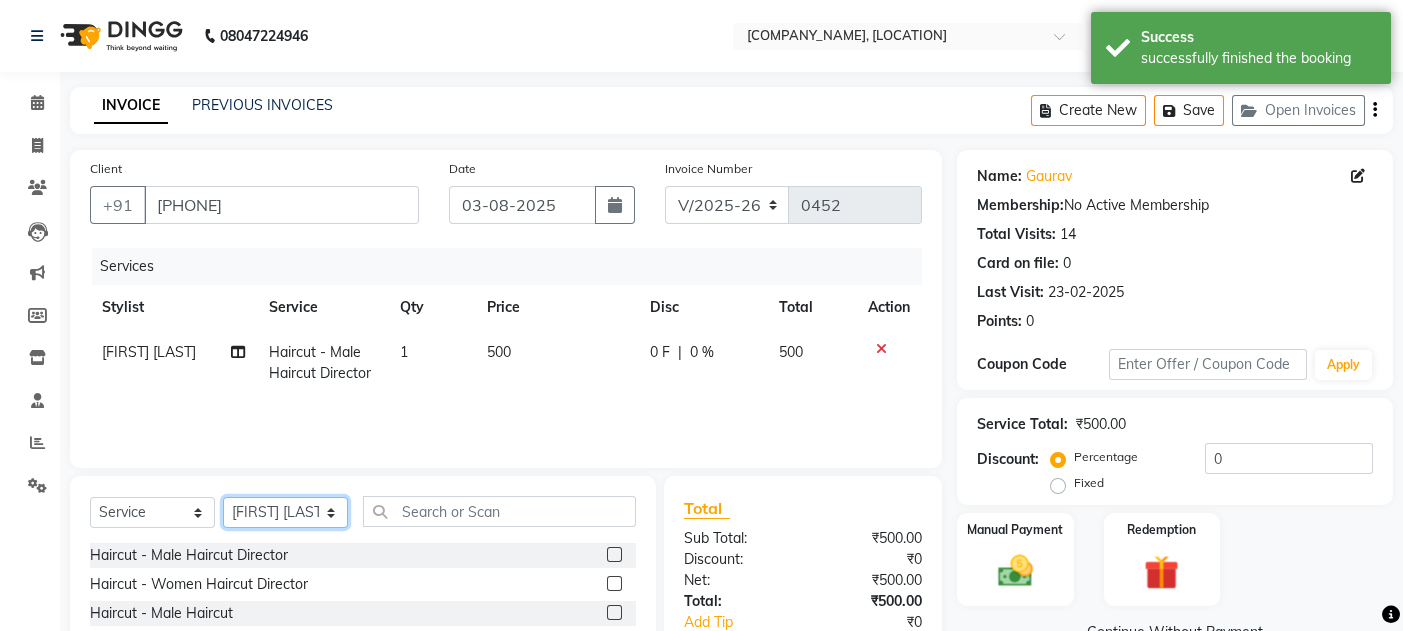 click on "Select Stylist Aashish  m y sahani  pradeep shaheen sahani" 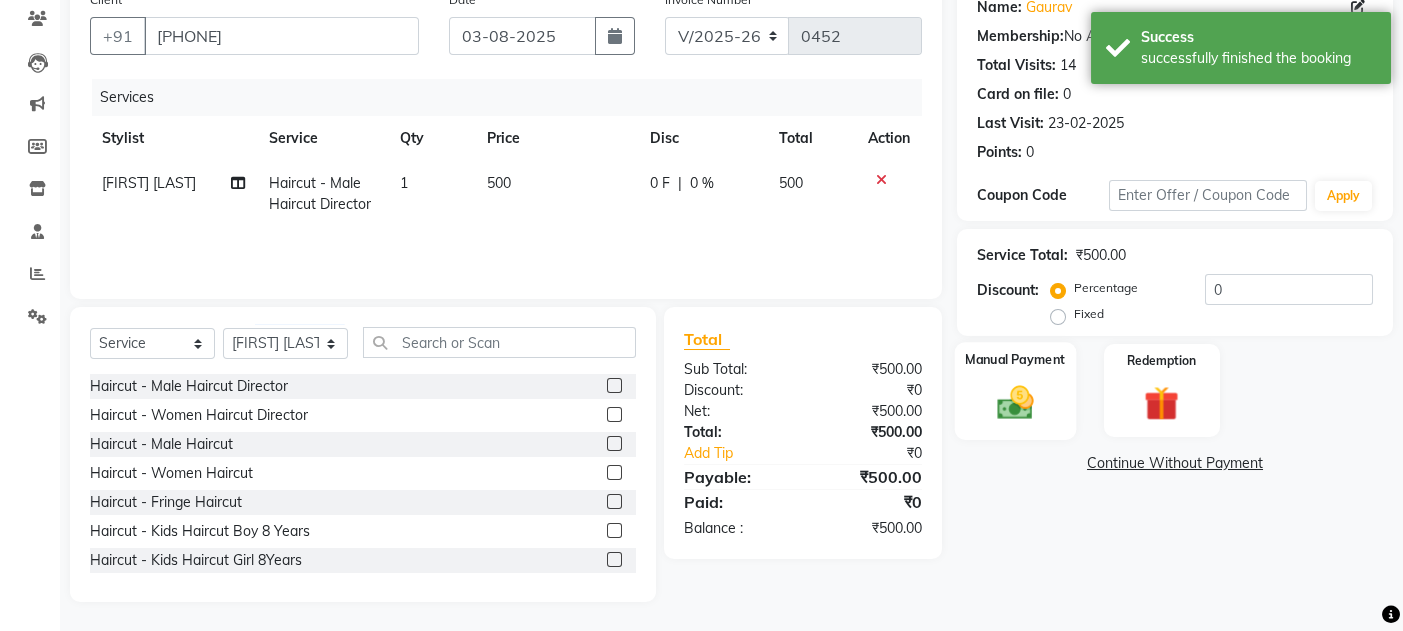 click 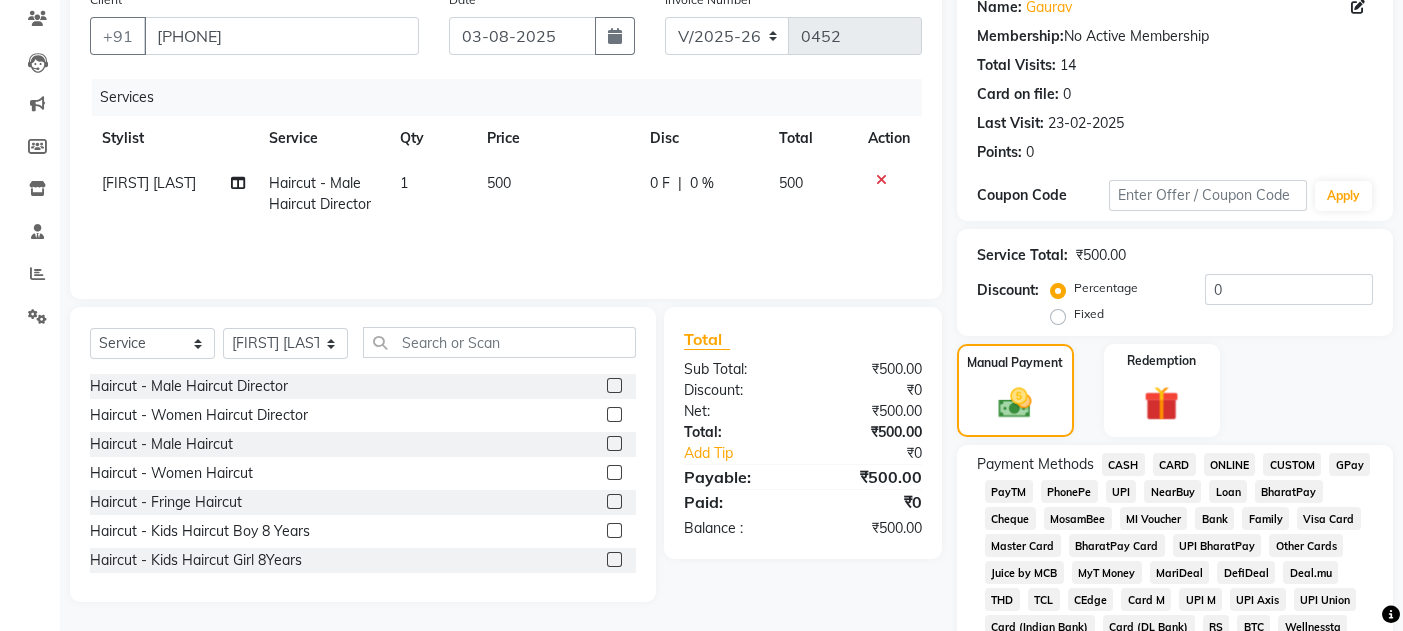 click on "Client +91 9820198706 Date 03-08-2025 Invoice Number V/2025 V/2025-26 0452 Services Stylist Service Qty Price Disc Total Action m y sahani  Haircut - Male Haircut Director 1 500 0 F | 0 % 500 Select  Service  Product  Membership  Package Voucher Prepaid Gift Card  Select Stylist Aashish  m y sahani  pradeep shaheen sahani Haircut - Male Haircut Director  Haircut - Women Haircut Director  Haircut - Male Haircut  Haircut - Women Haircut  Haircut - Fringe Haircut  Haircut - Kids Haircut Boy 8 Years  Haircut - Kids Haircut Girl 8Years  Haircut - Shaving  Haircut - Beard Styling  Hair Spa - Hair Spa Male  Hair Spa - Power Mix Treatments  Hair Spa - Women Hair Spa  Hair Wash  Styling Hair - Blowdry & Hairwash  Styling Hair - Blow Dry  Styling Hair - Tongs  Styling Hair - Hair Ironing  Hair Wash - Hair Wash Male  Hair Wash - Hair Wash Women  Colors - Hair Touch Up Majirel (Men)  Colors - Hair Touch Up Innova (Men)  Colors - Hair Touch Up Majirel (Women)  Colors - Beard Color  Colors - Hair Touch Up Innova (Women)" 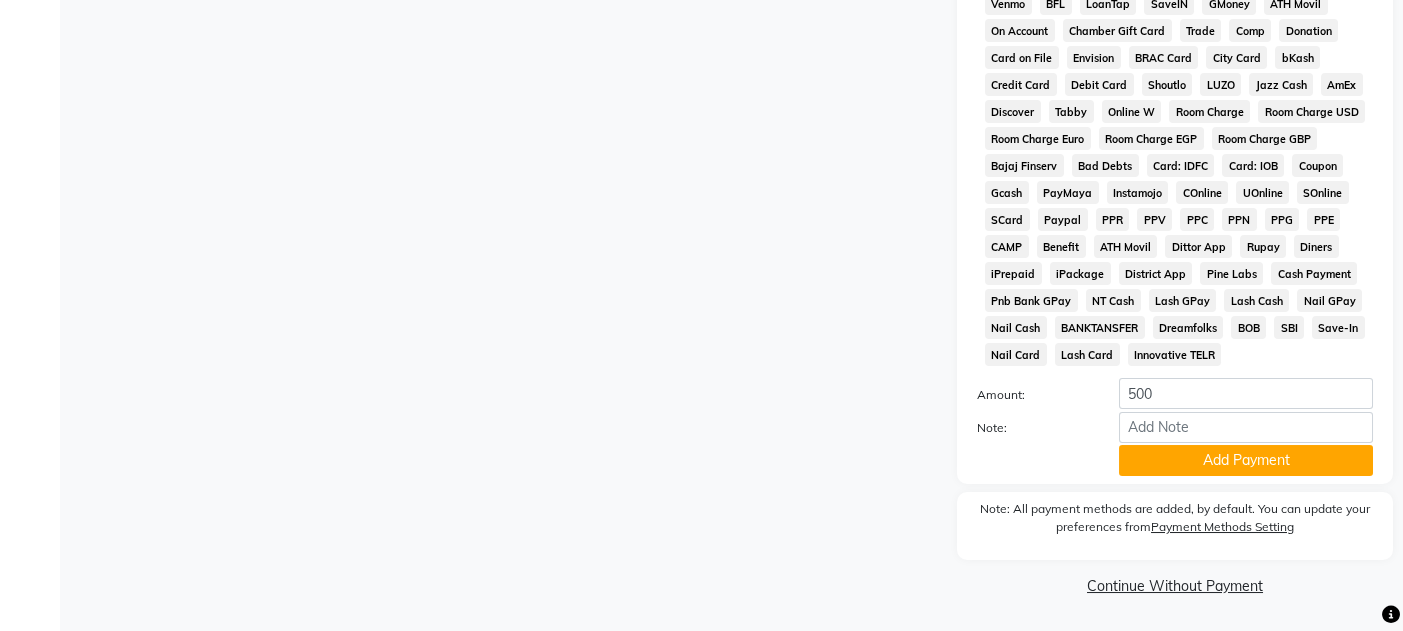scroll, scrollTop: 849, scrollLeft: 0, axis: vertical 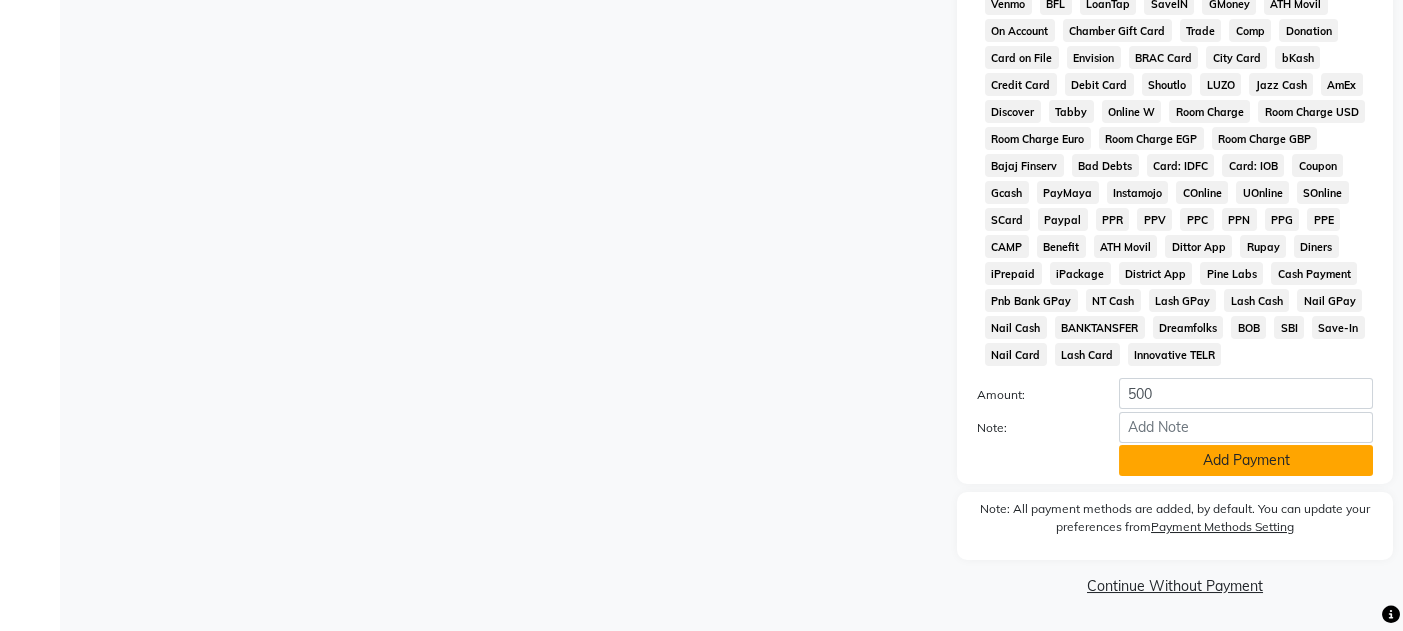 click on "Add Payment" 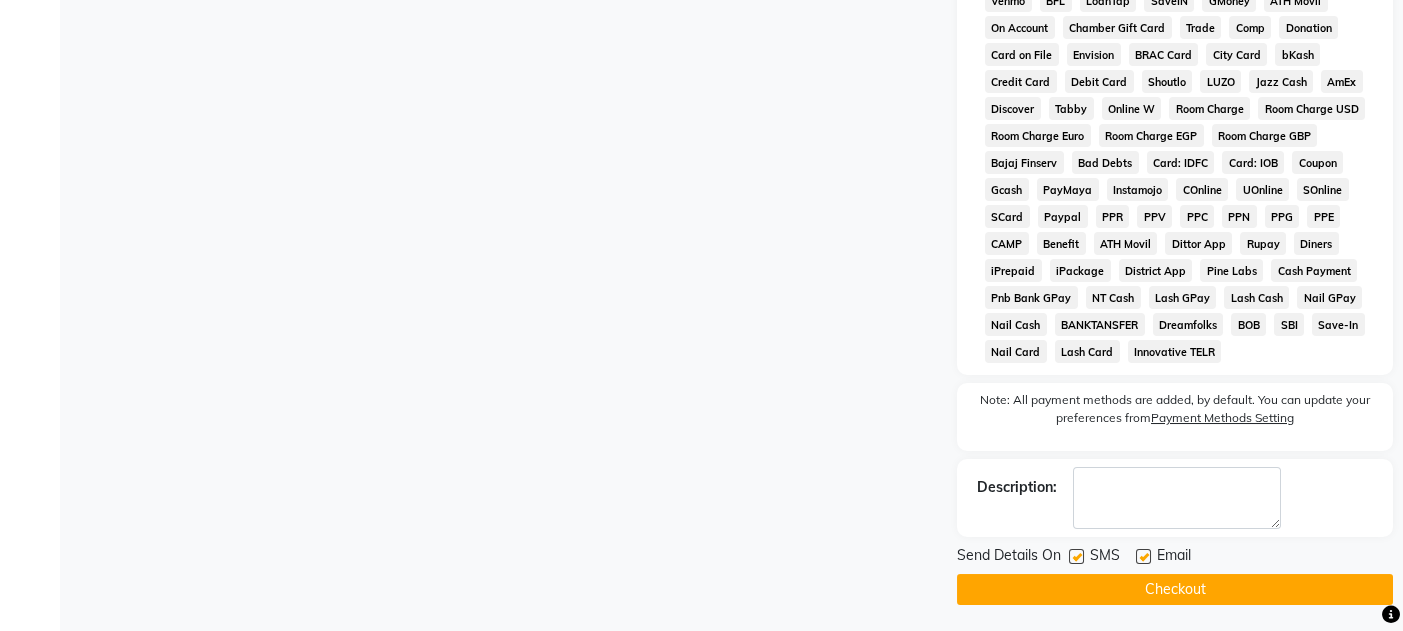 scroll, scrollTop: 857, scrollLeft: 0, axis: vertical 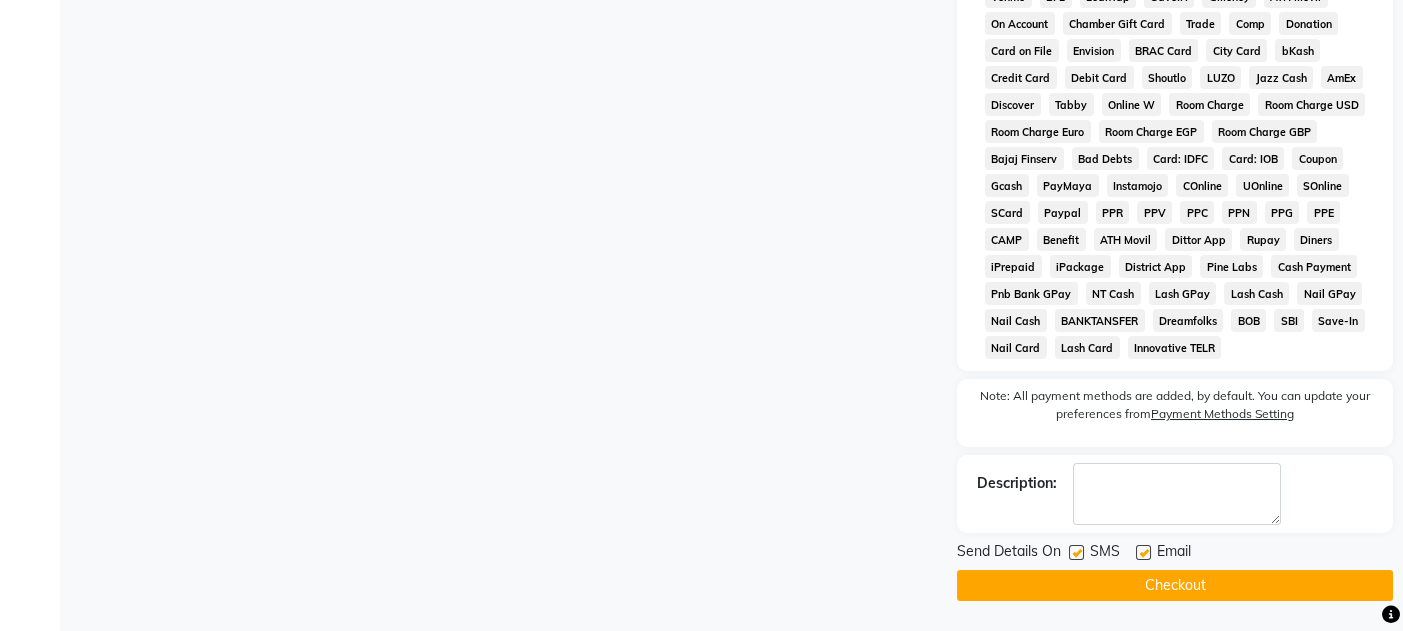 click 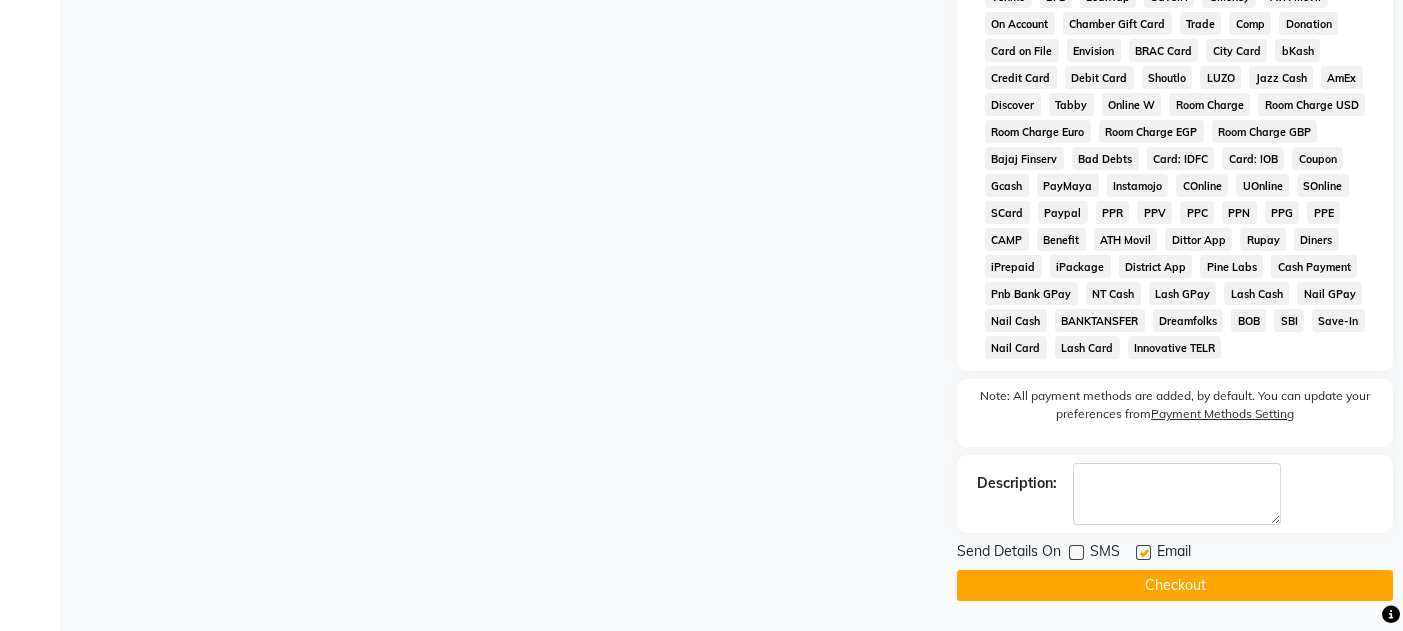 click 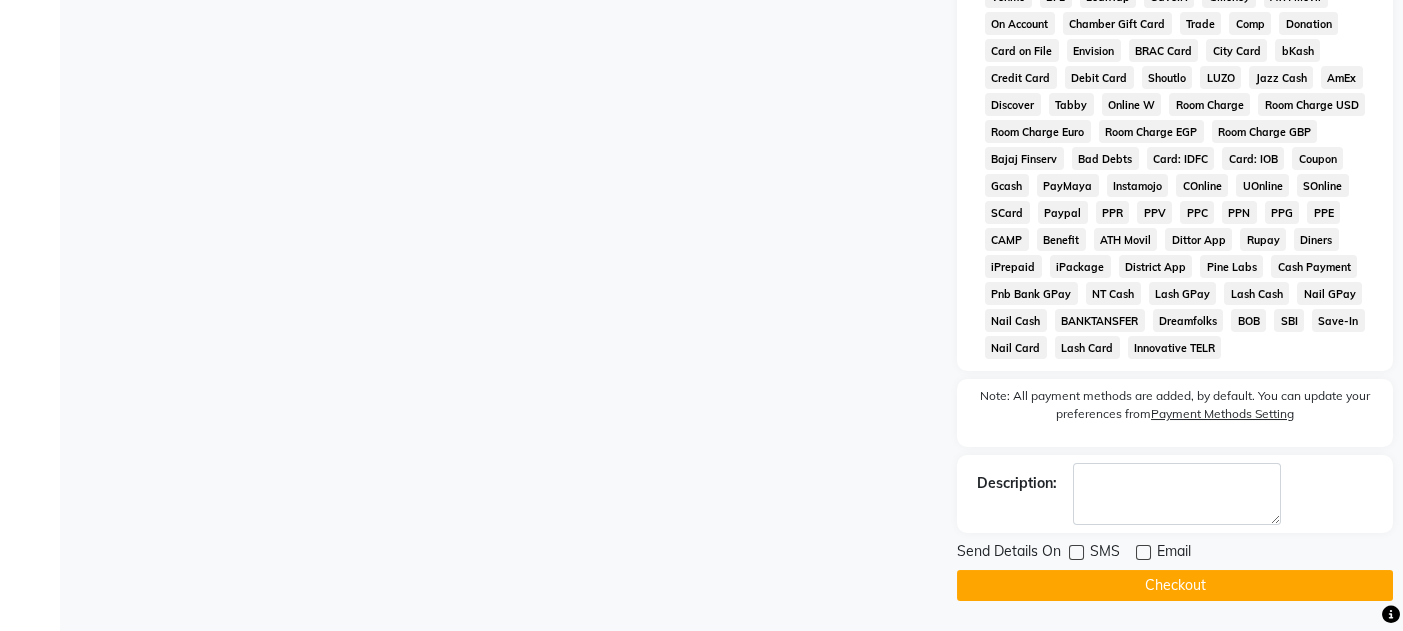 click on "Checkout" 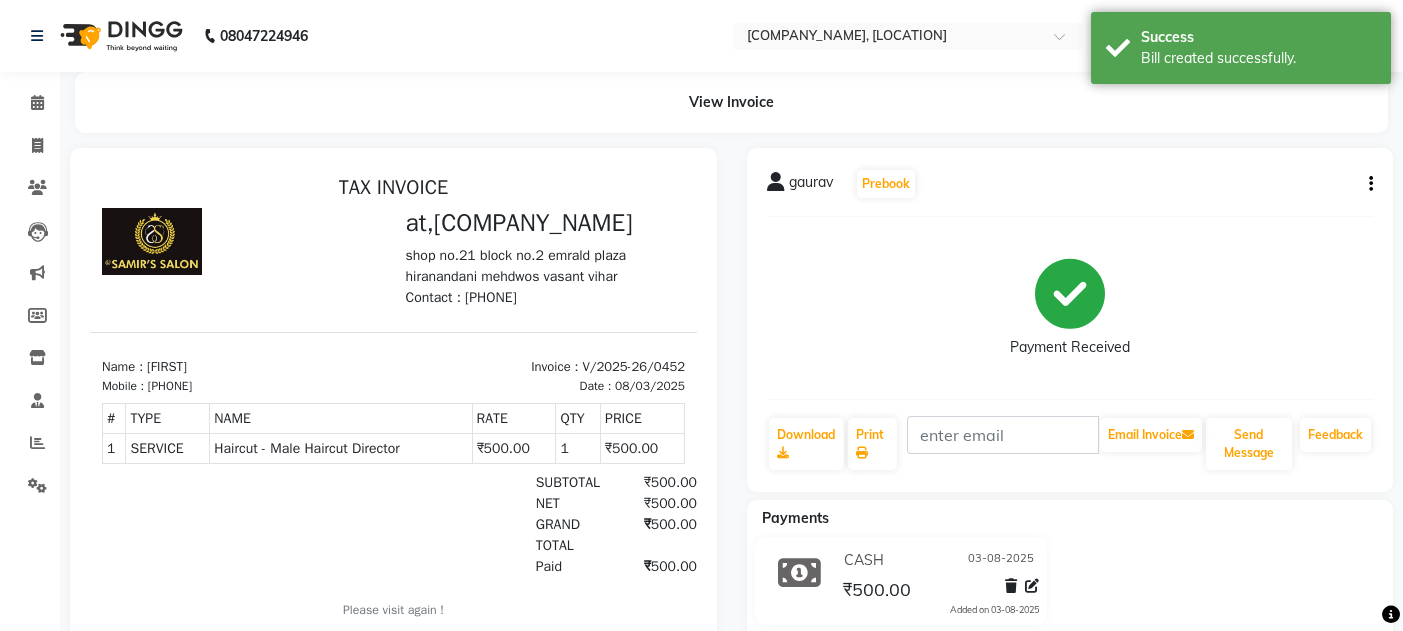 scroll, scrollTop: 0, scrollLeft: 0, axis: both 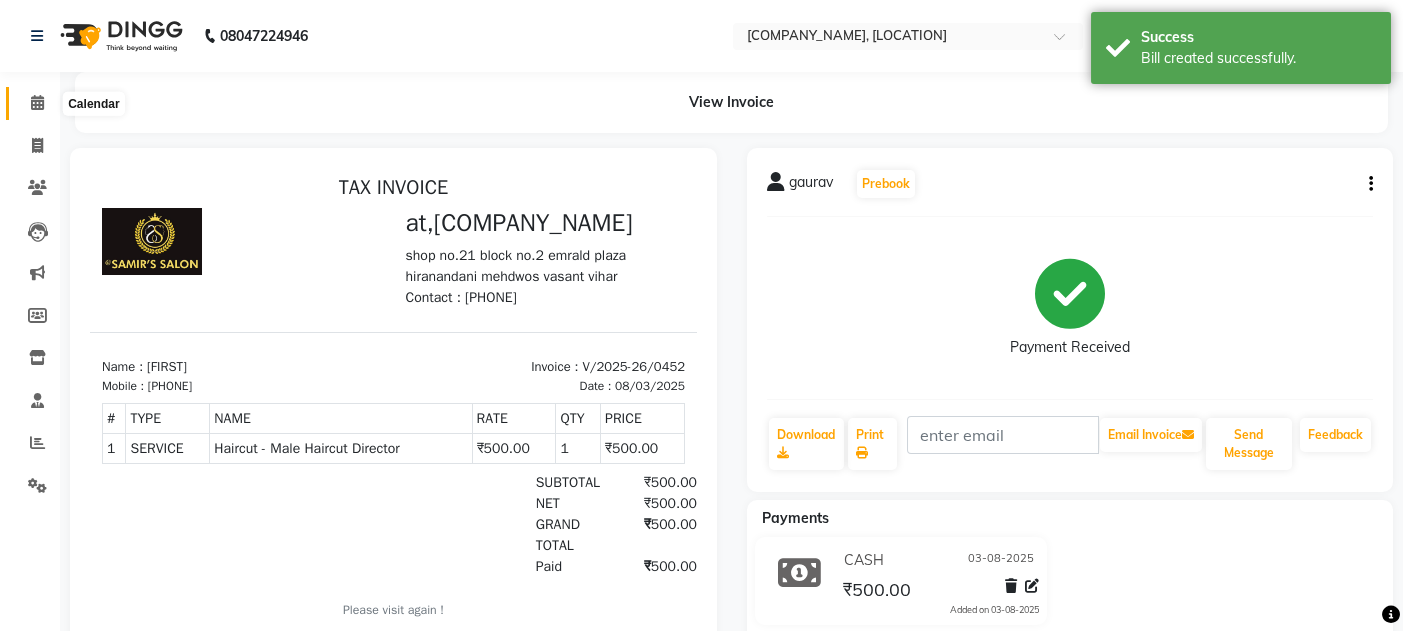 click 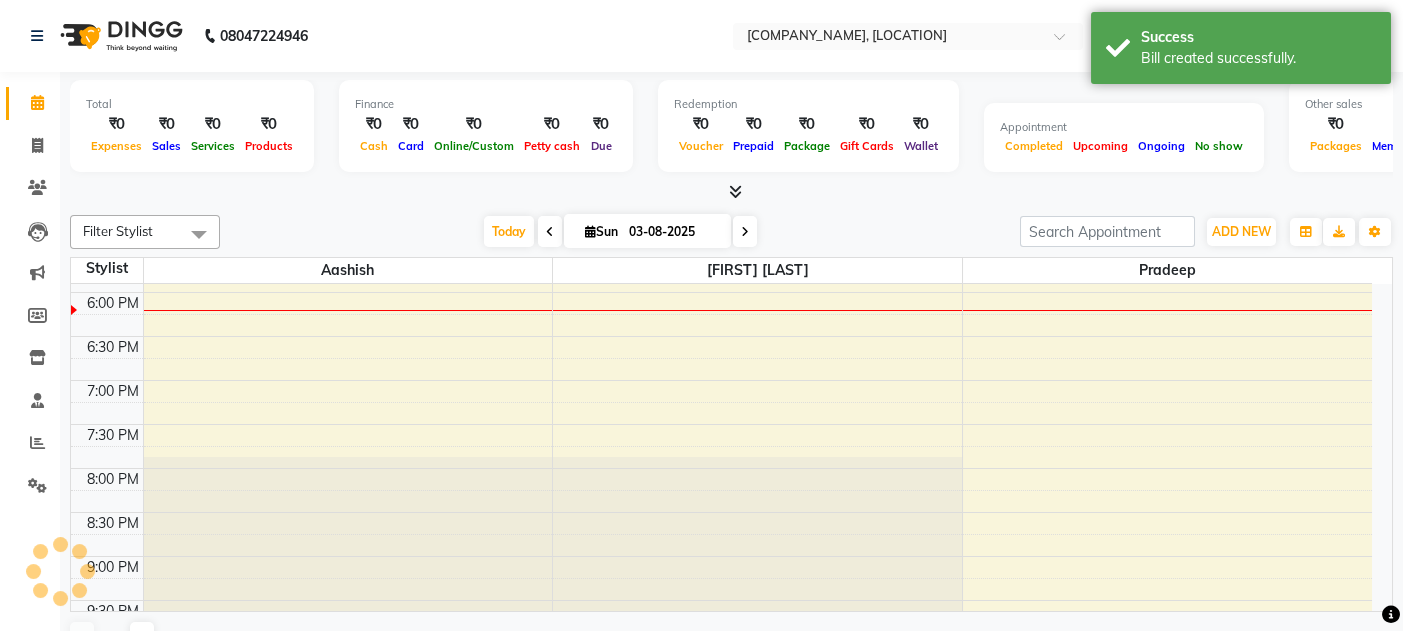 scroll, scrollTop: 0, scrollLeft: 0, axis: both 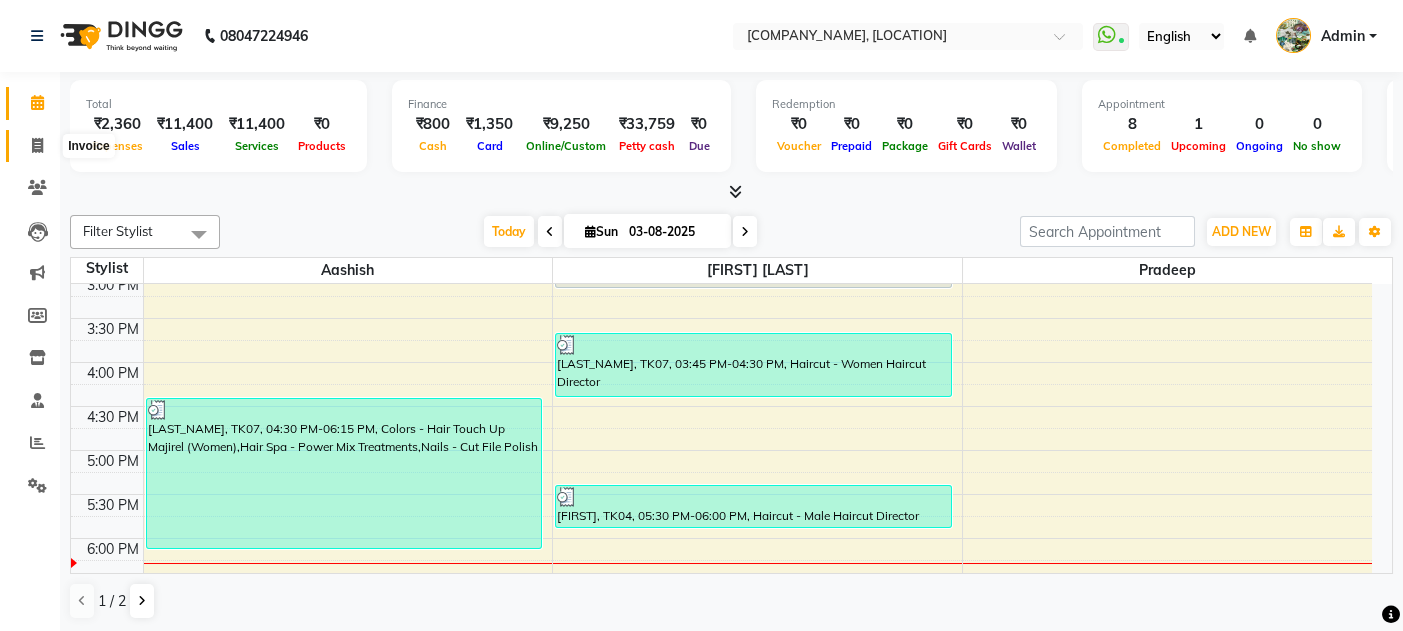 click 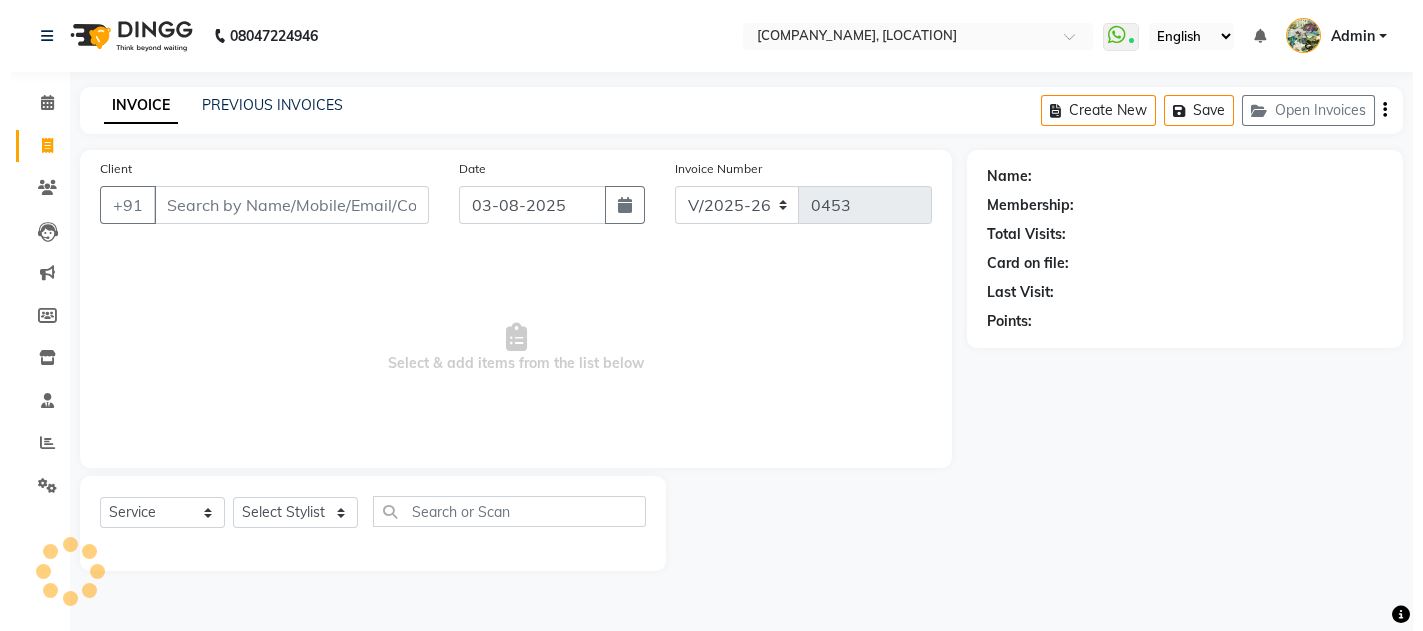 scroll, scrollTop: 0, scrollLeft: 0, axis: both 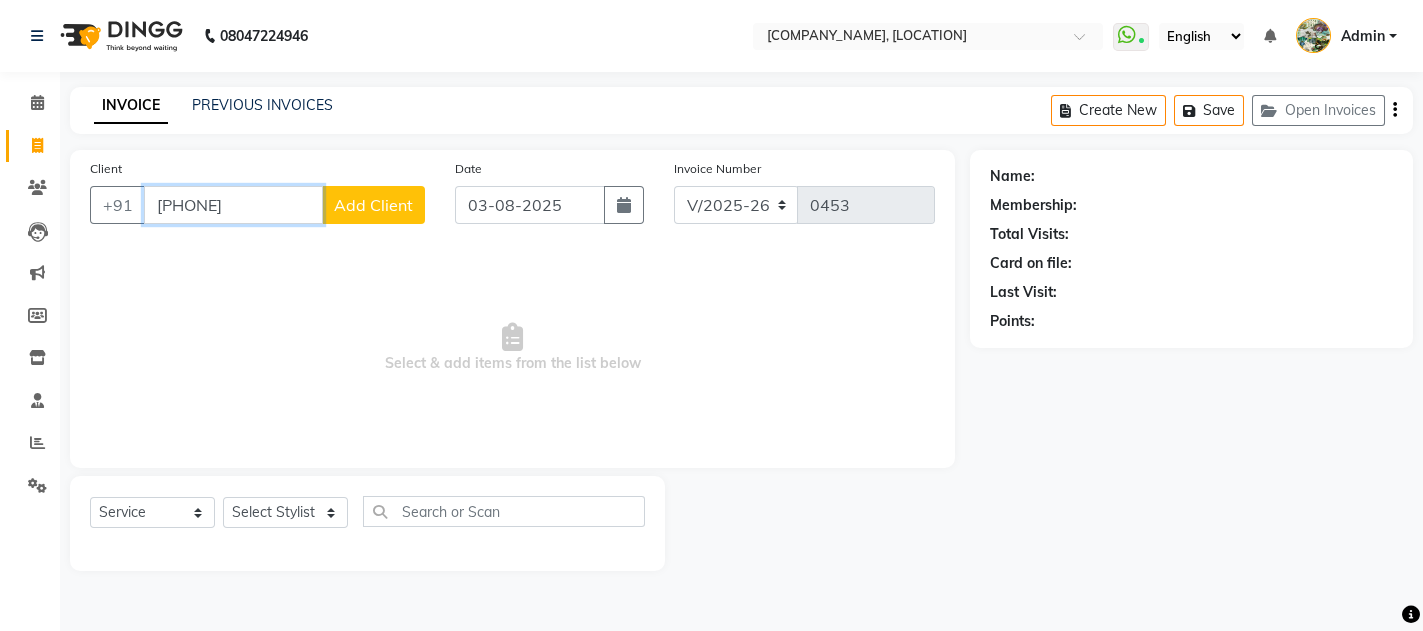 type on "7738046544" 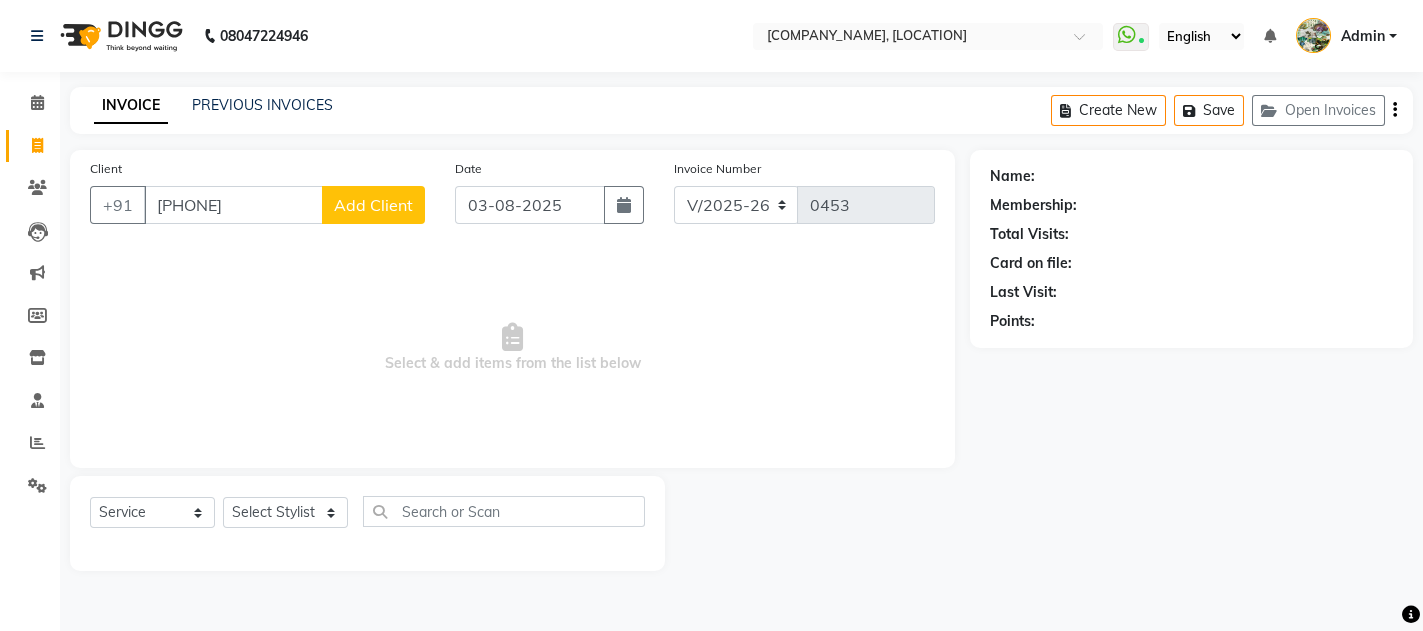 click on "Add Client" 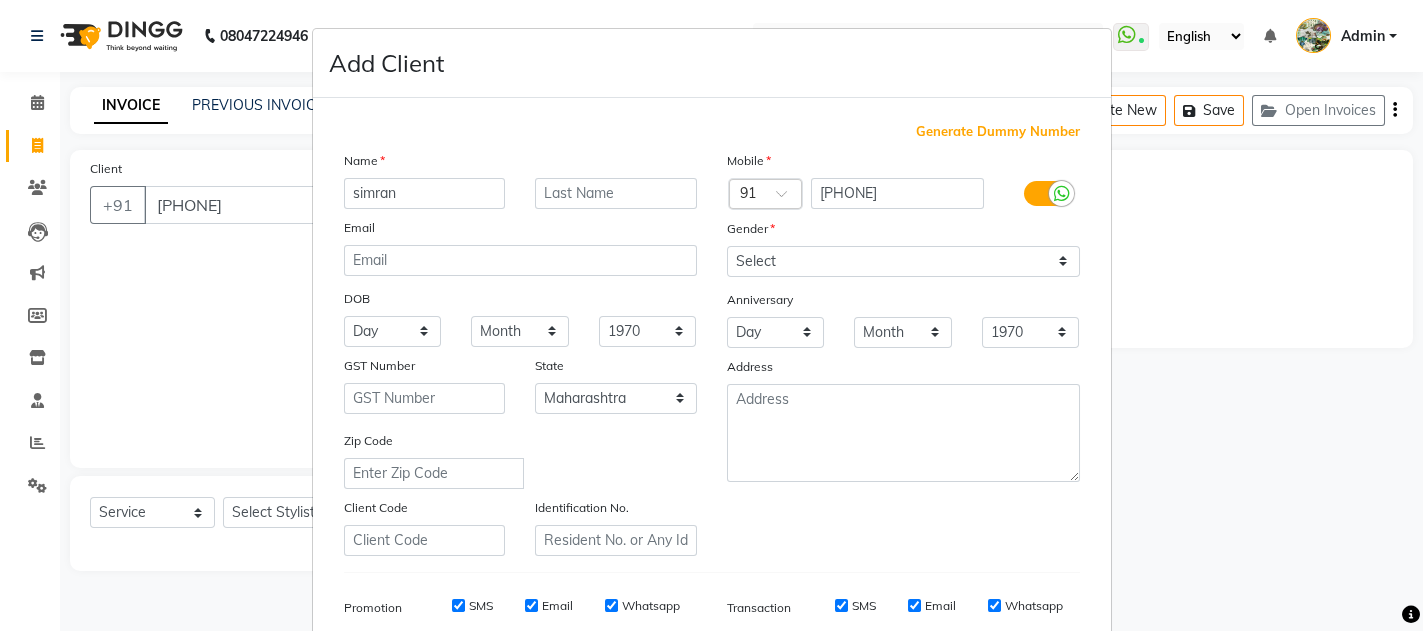 type on "simran" 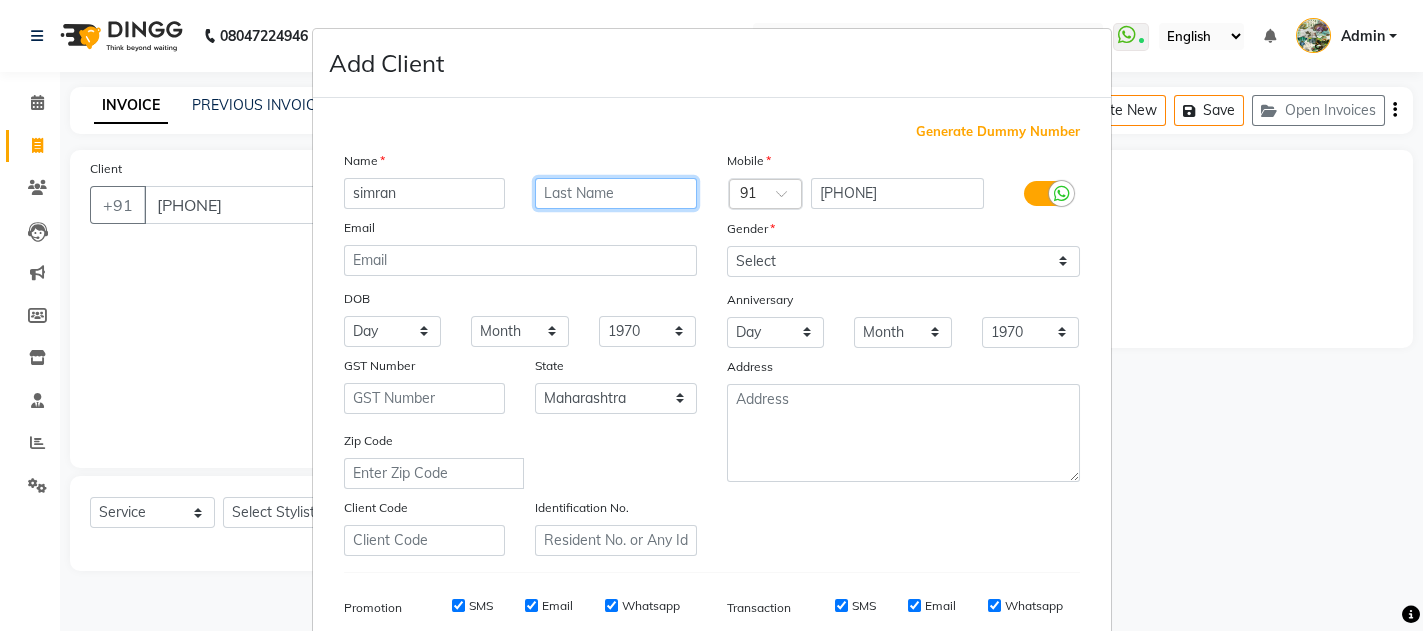 click at bounding box center [616, 193] 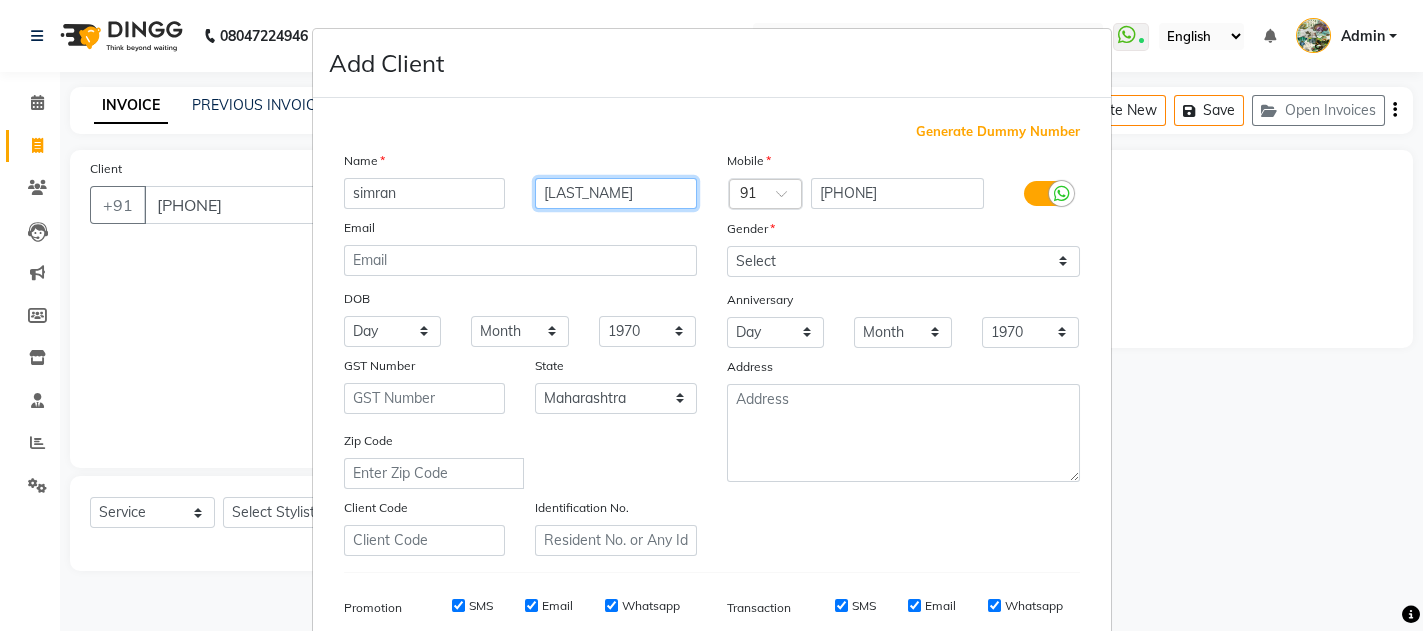 type on "mansuri" 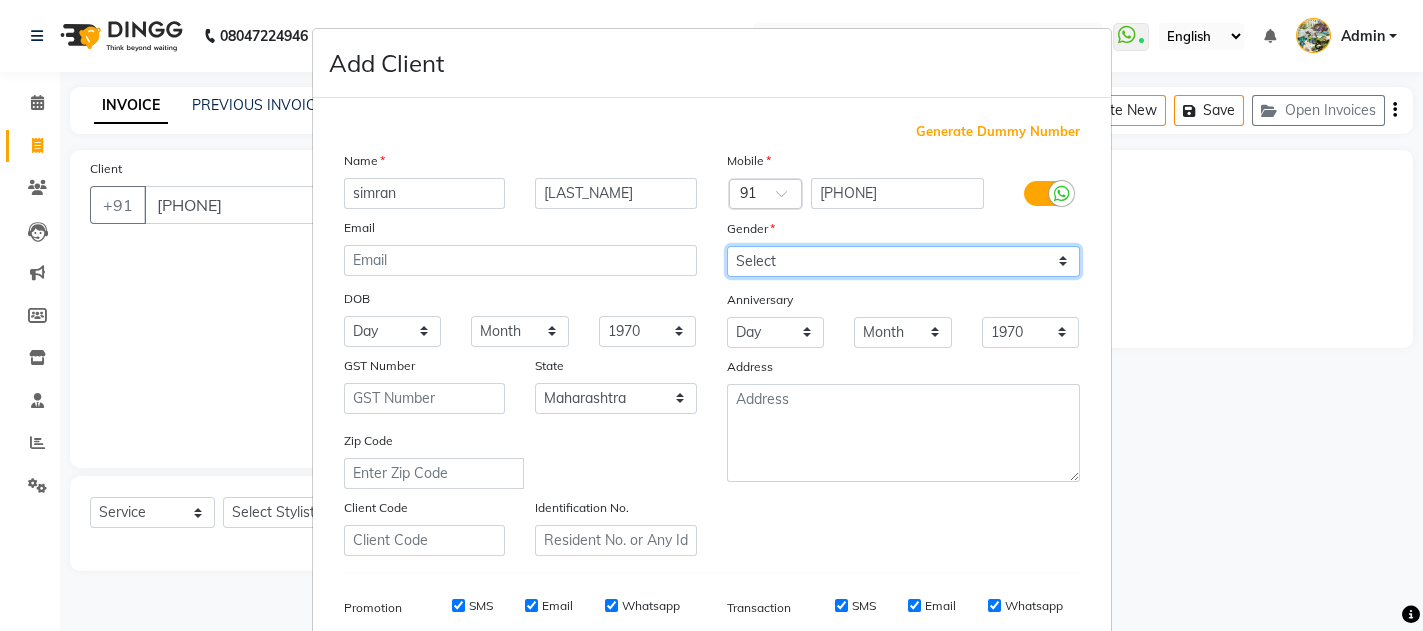 click on "Select Male Female Other Prefer Not To Say" at bounding box center (903, 261) 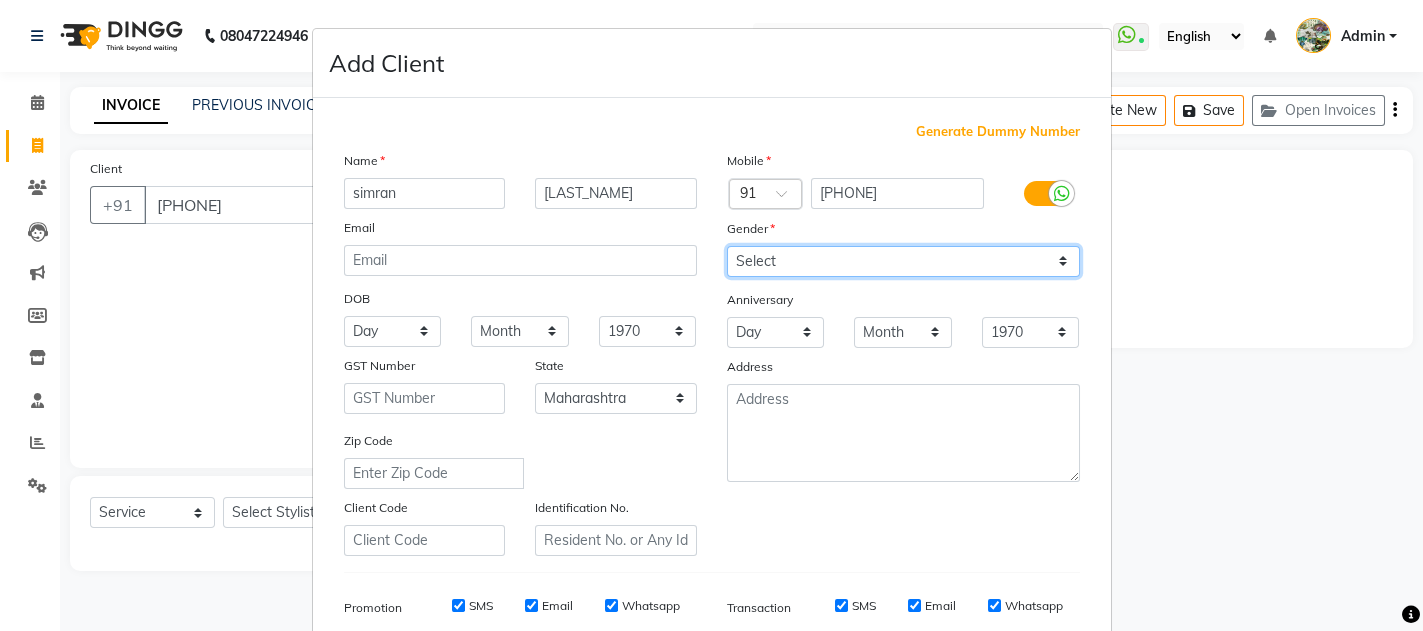 select on "female" 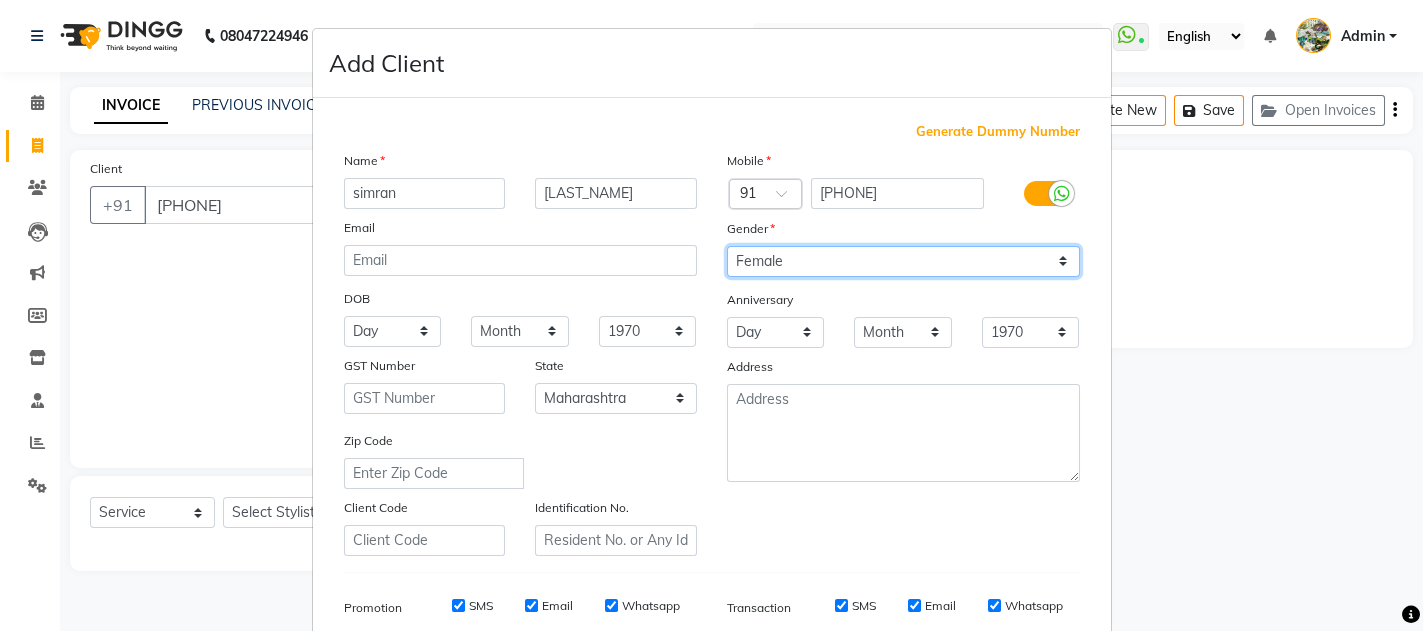 click on "Select Male Female Other Prefer Not To Say" at bounding box center [903, 261] 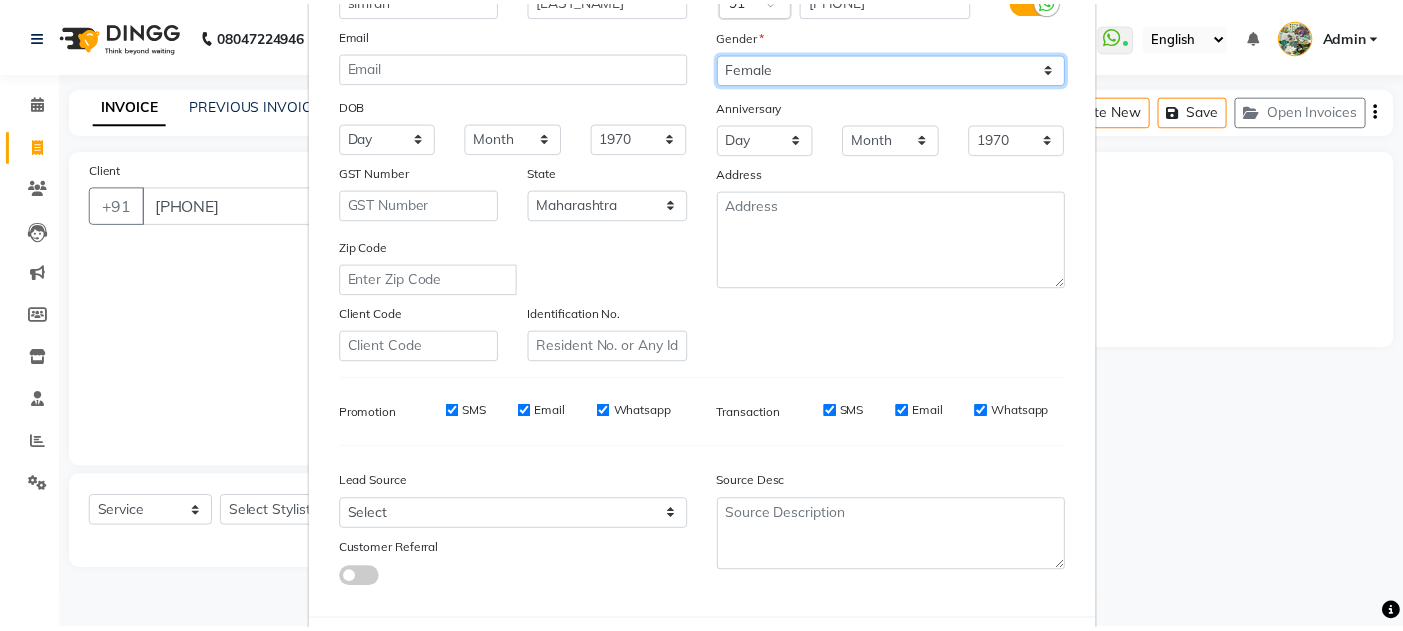 scroll, scrollTop: 291, scrollLeft: 0, axis: vertical 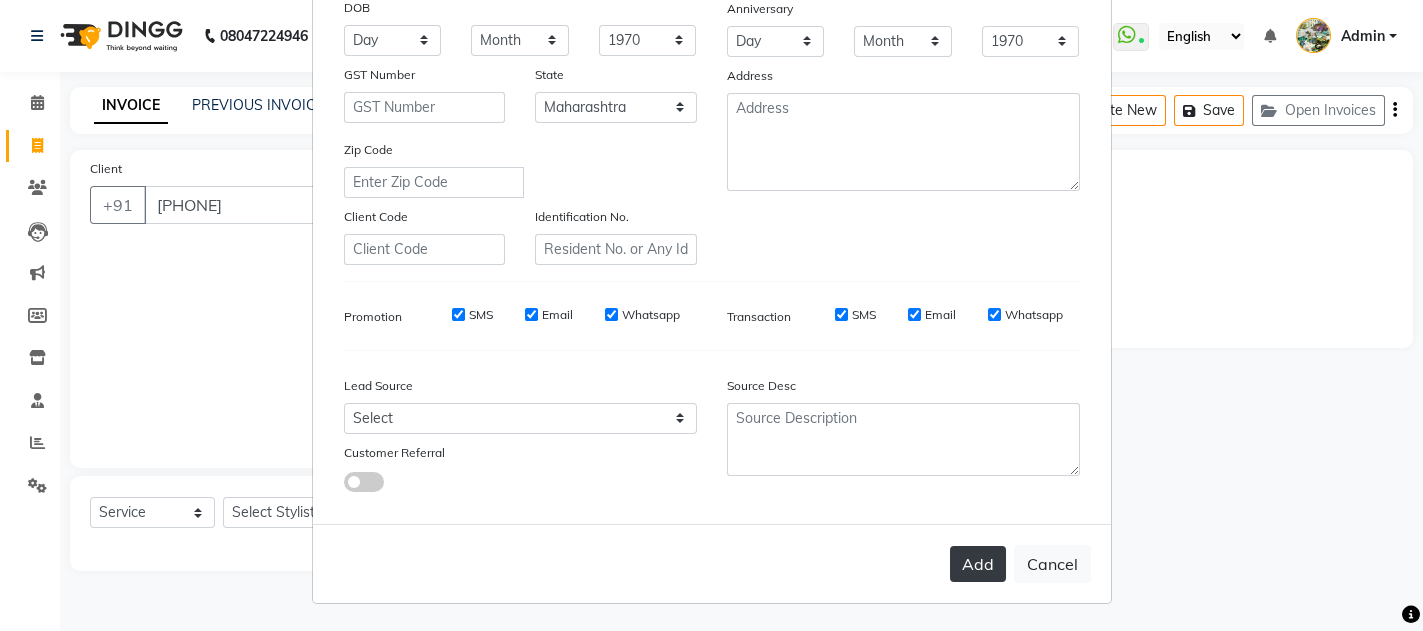 click on "Add" at bounding box center (978, 564) 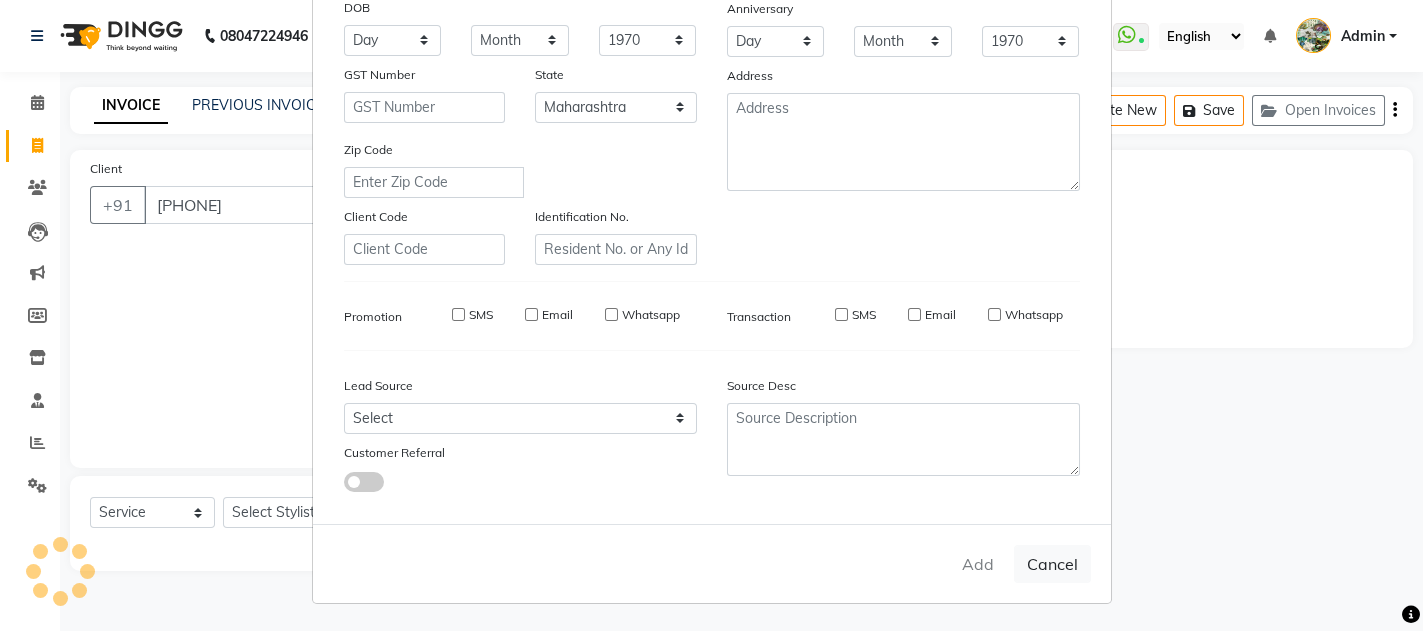 type 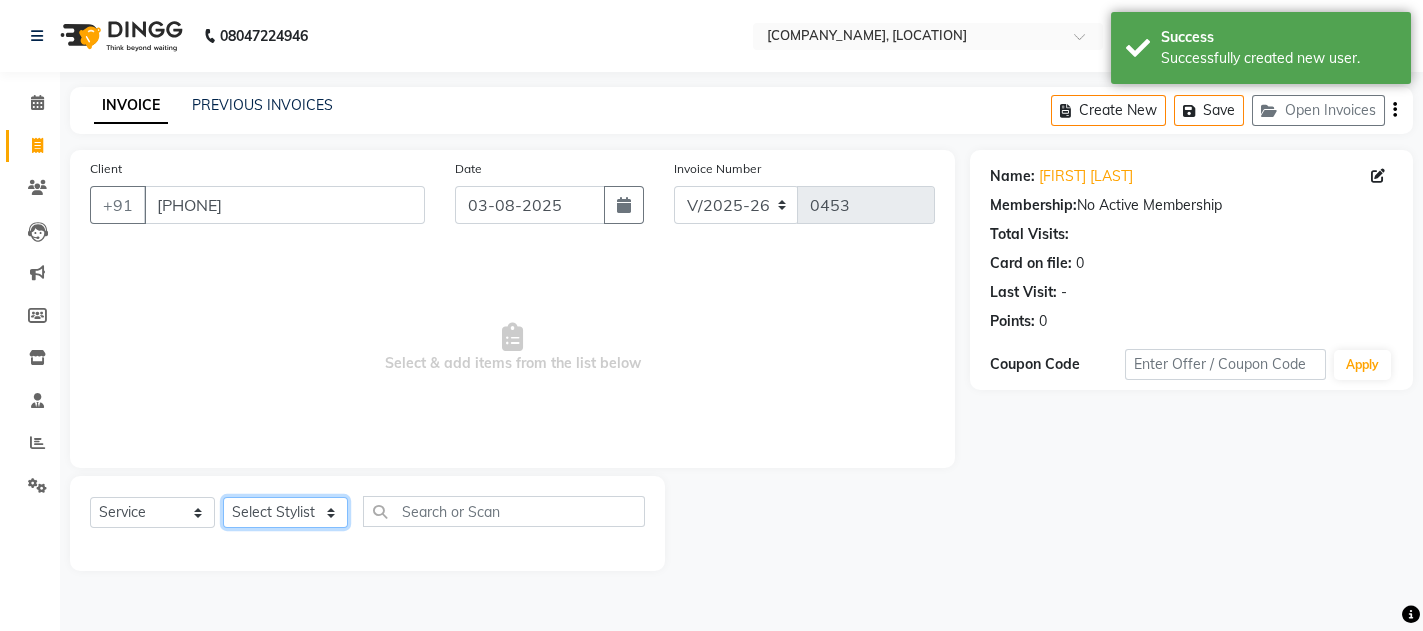 click on "Select Stylist Aashish  m y sahani  pradeep shaheen sahani" 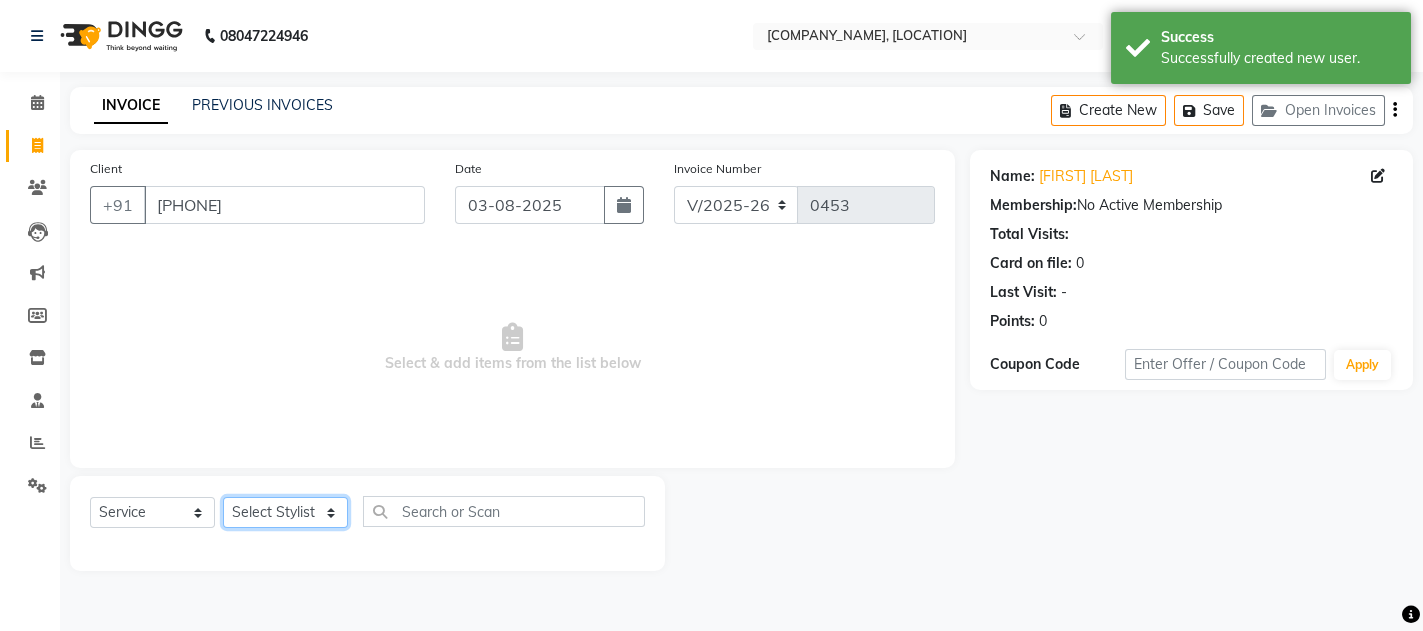 select on "7816" 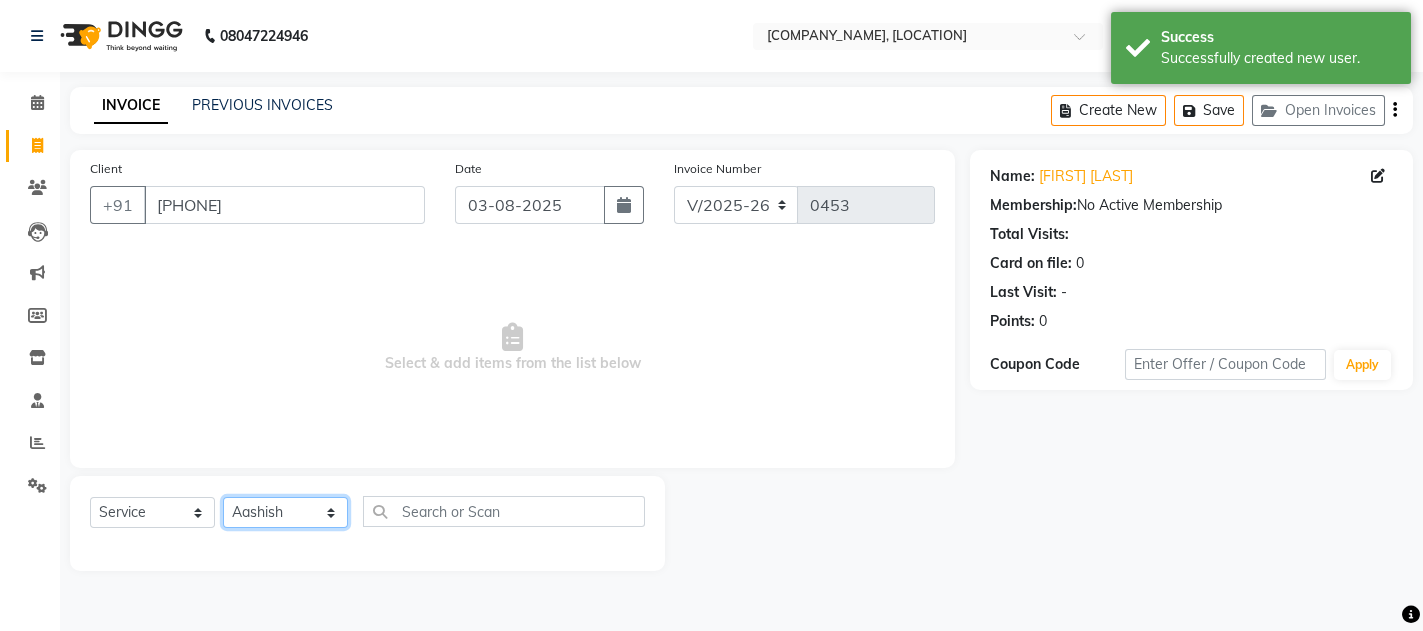 click on "Select Stylist Aashish  m y sahani  pradeep shaheen sahani" 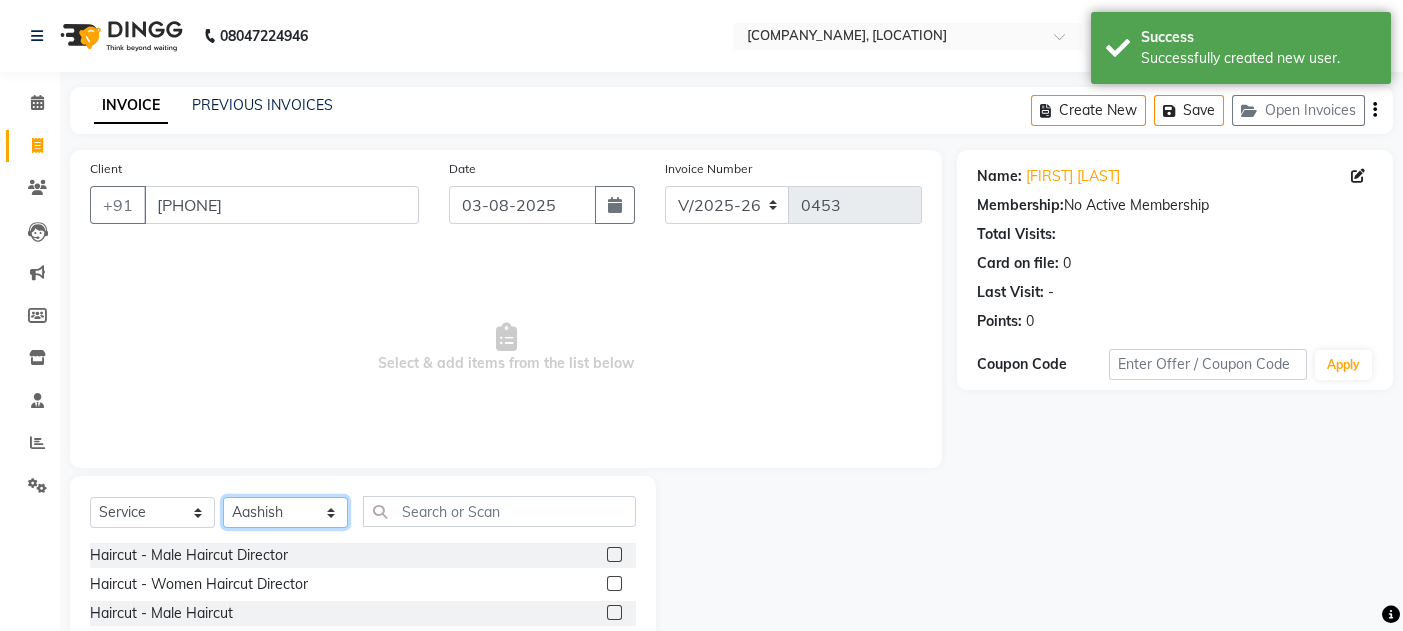 scroll, scrollTop: 169, scrollLeft: 0, axis: vertical 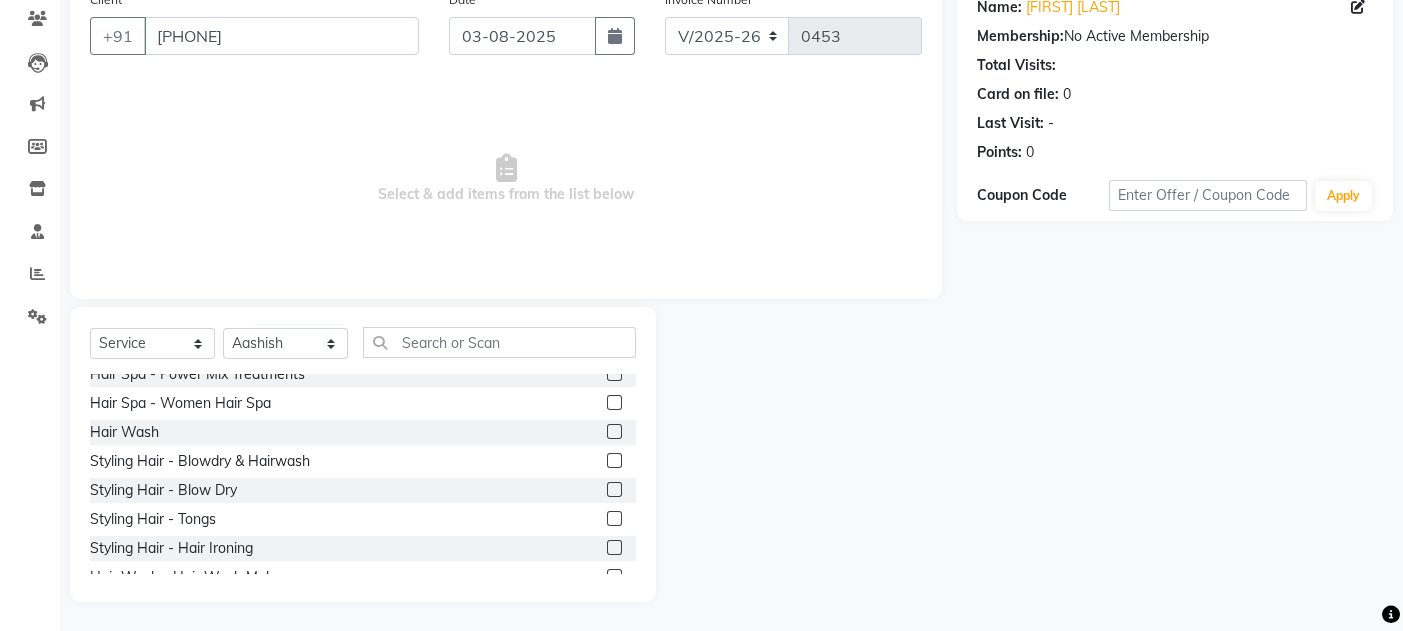 click 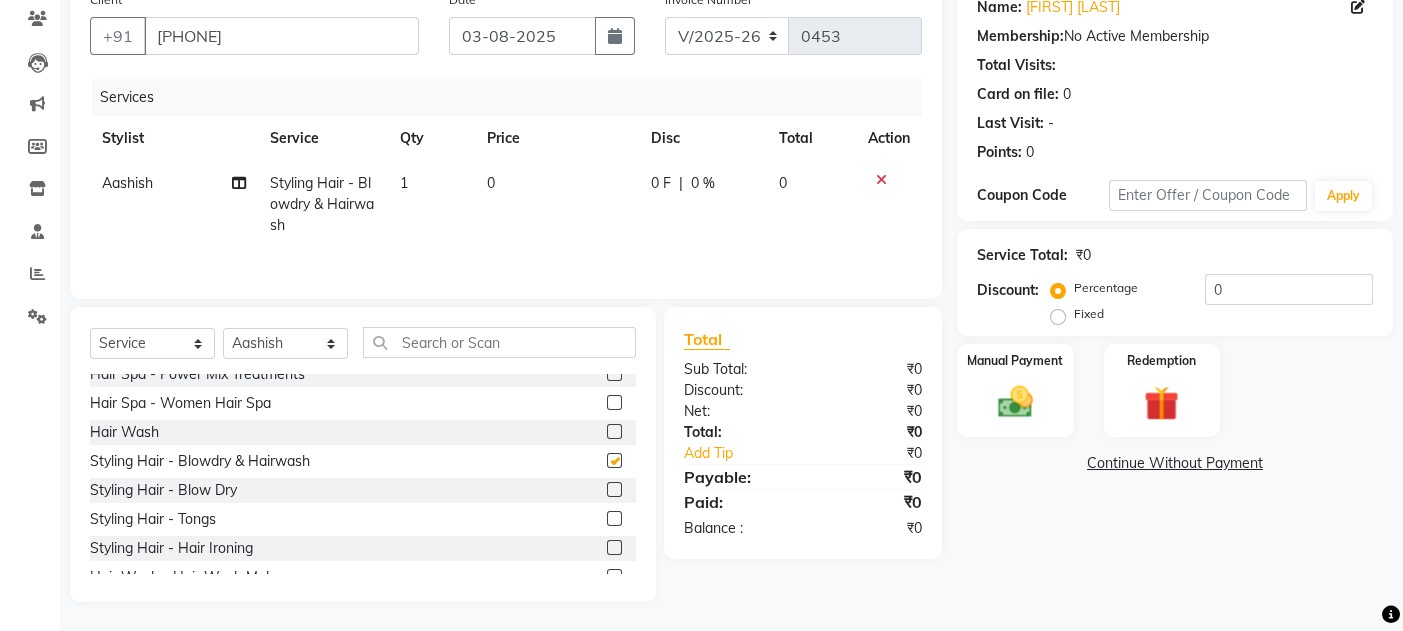 checkbox on "false" 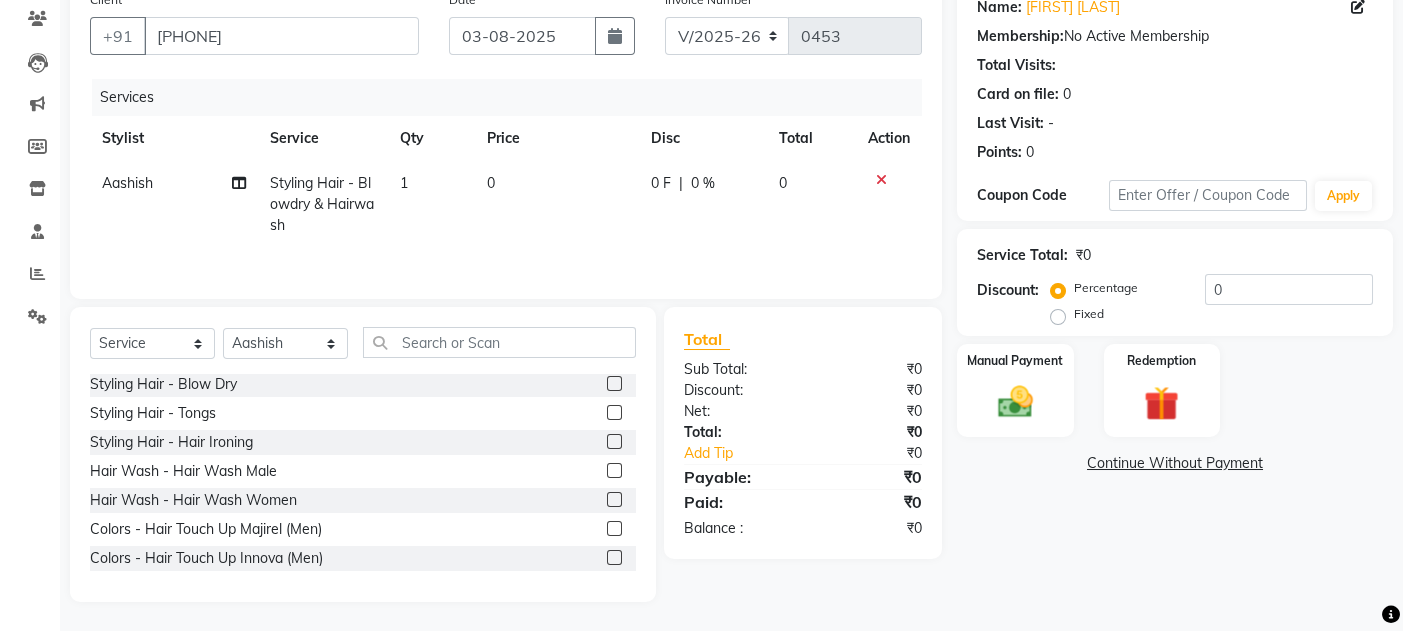scroll, scrollTop: 414, scrollLeft: 0, axis: vertical 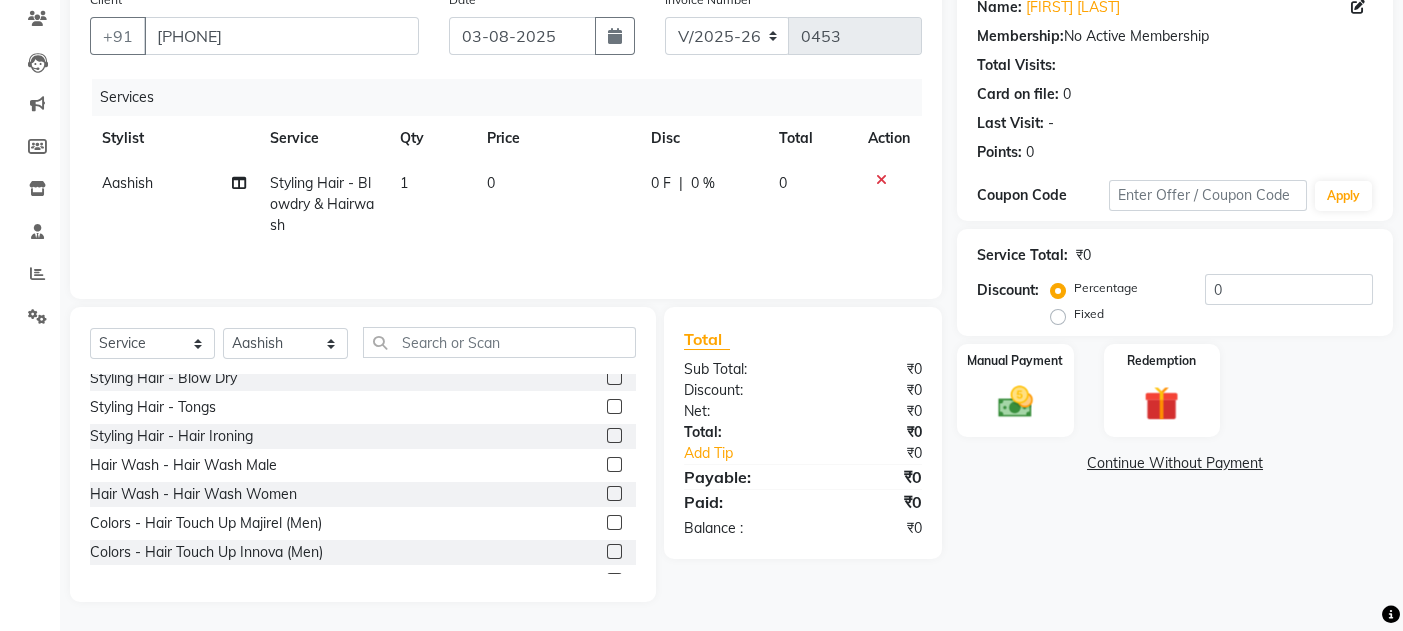 click on "0" 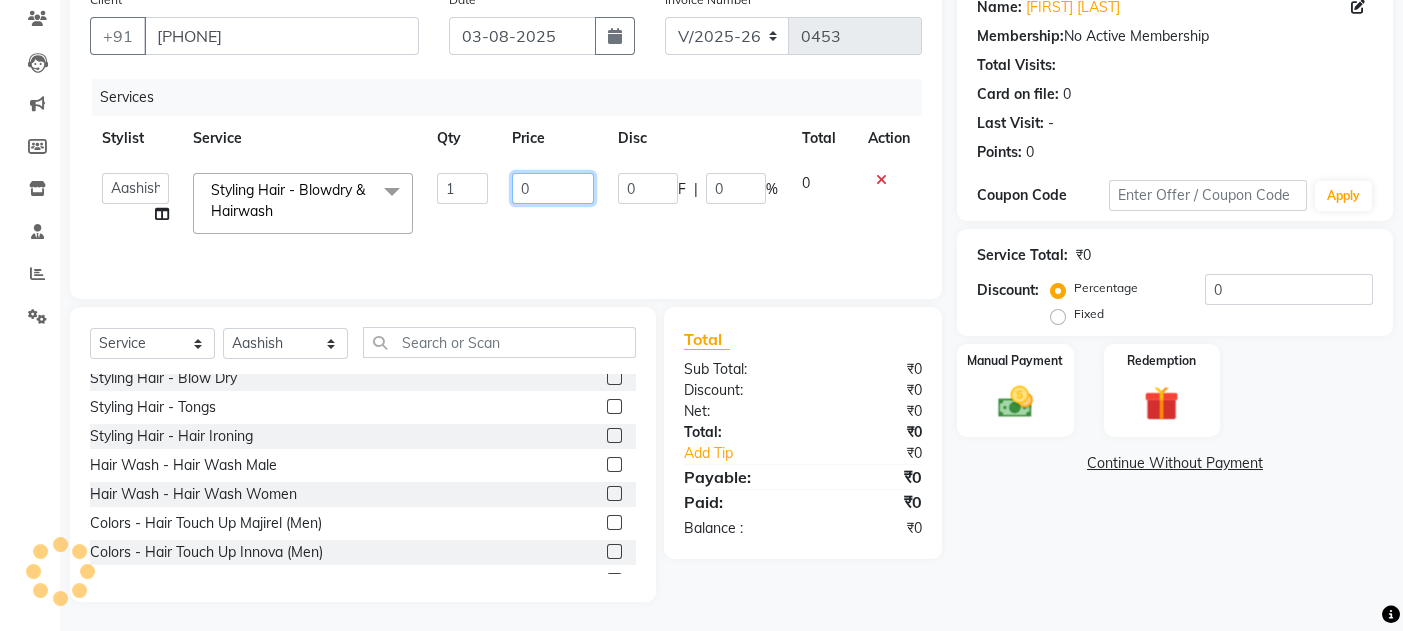 click on "0" 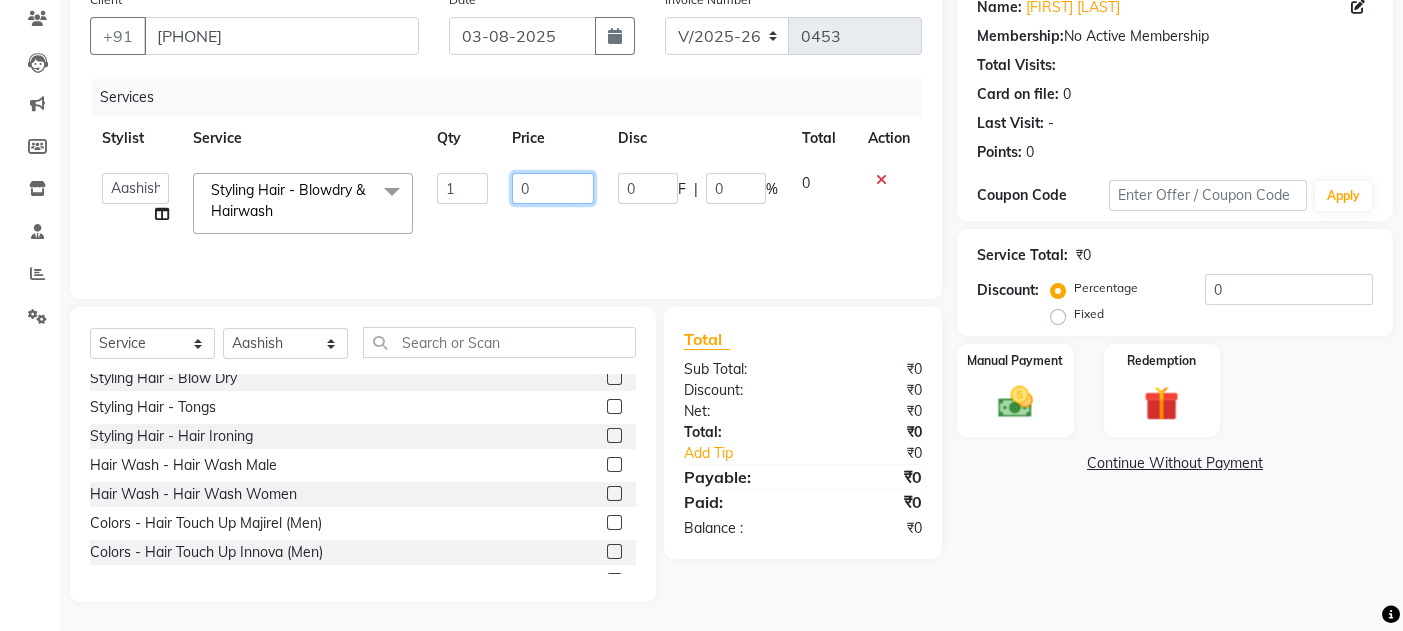 click on "0" 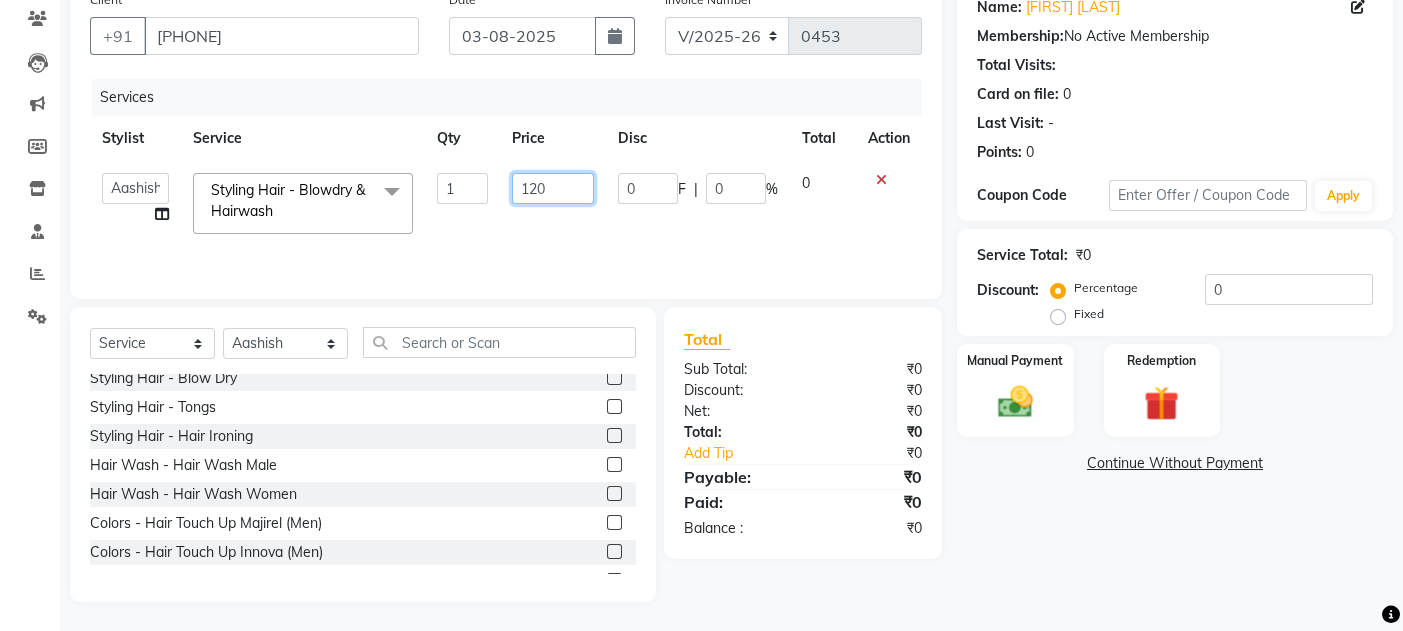 type on "1200" 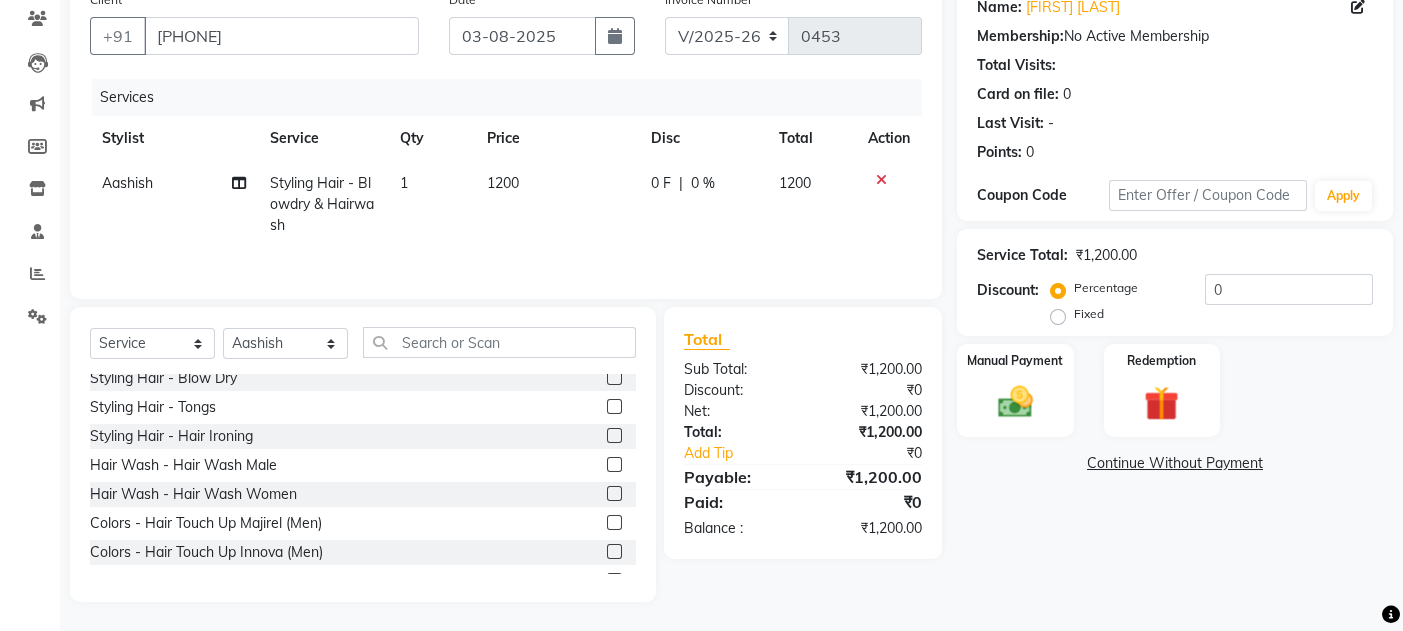 click on "0 %" 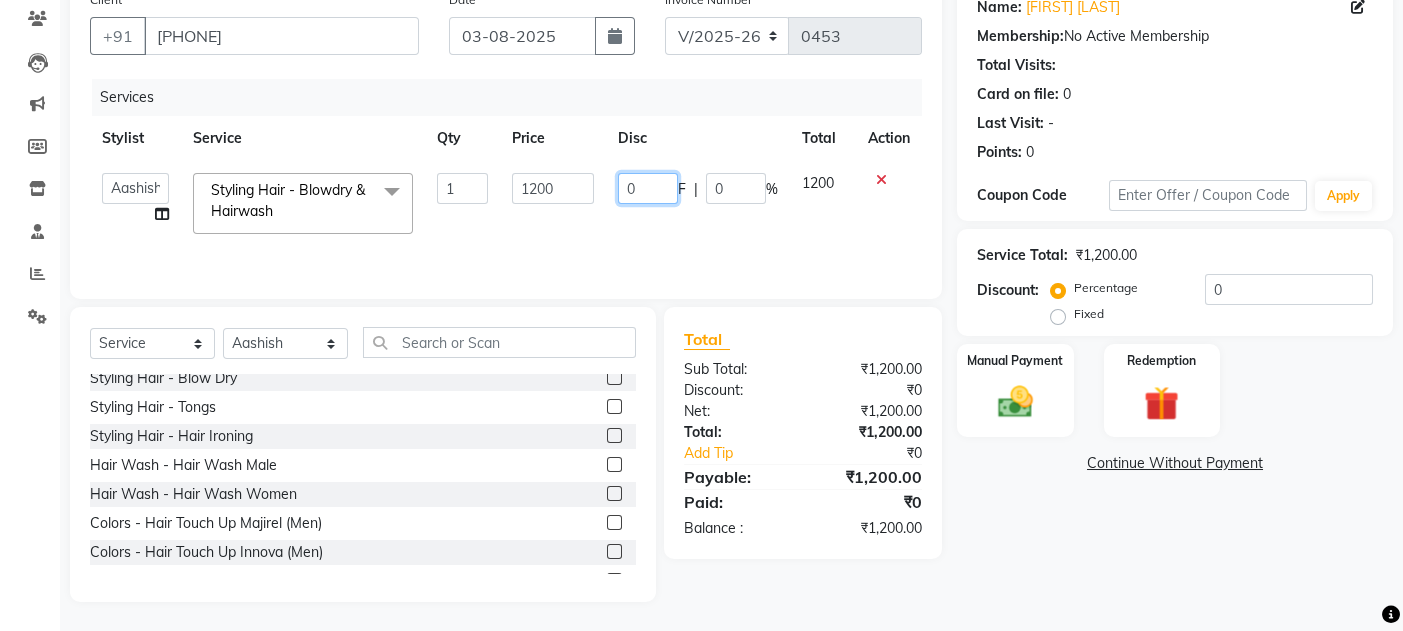 click on "0" 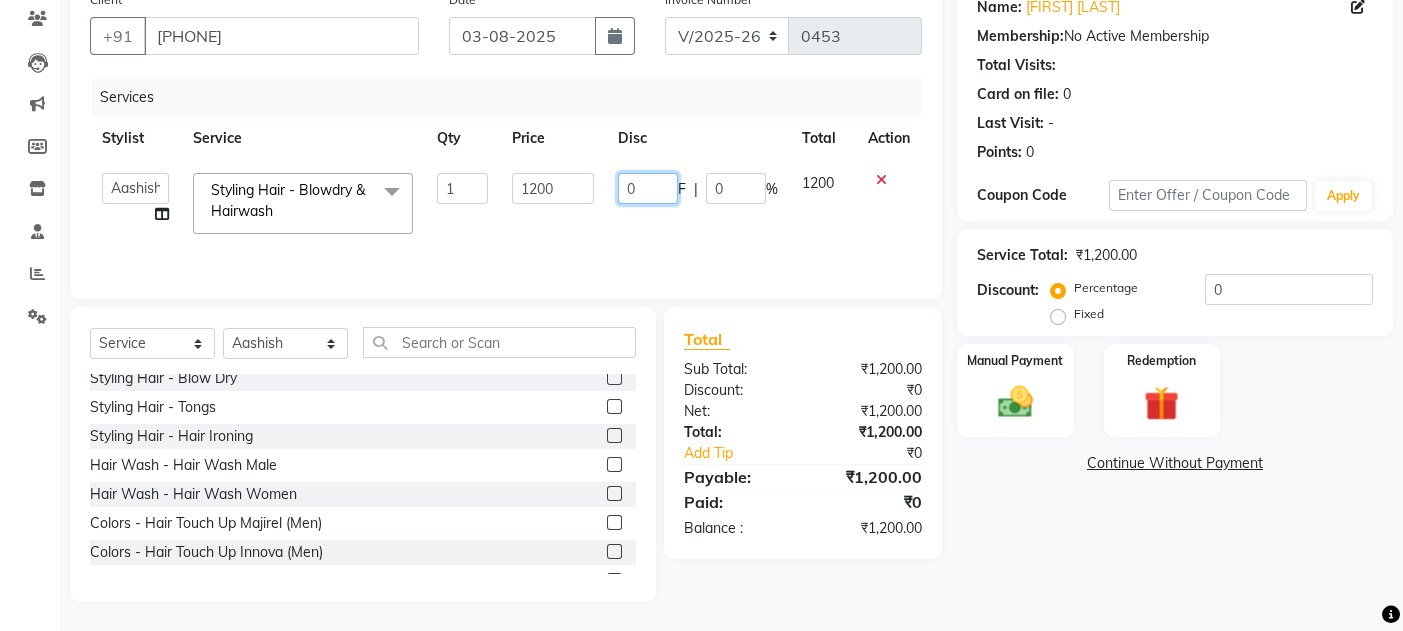 type on "50" 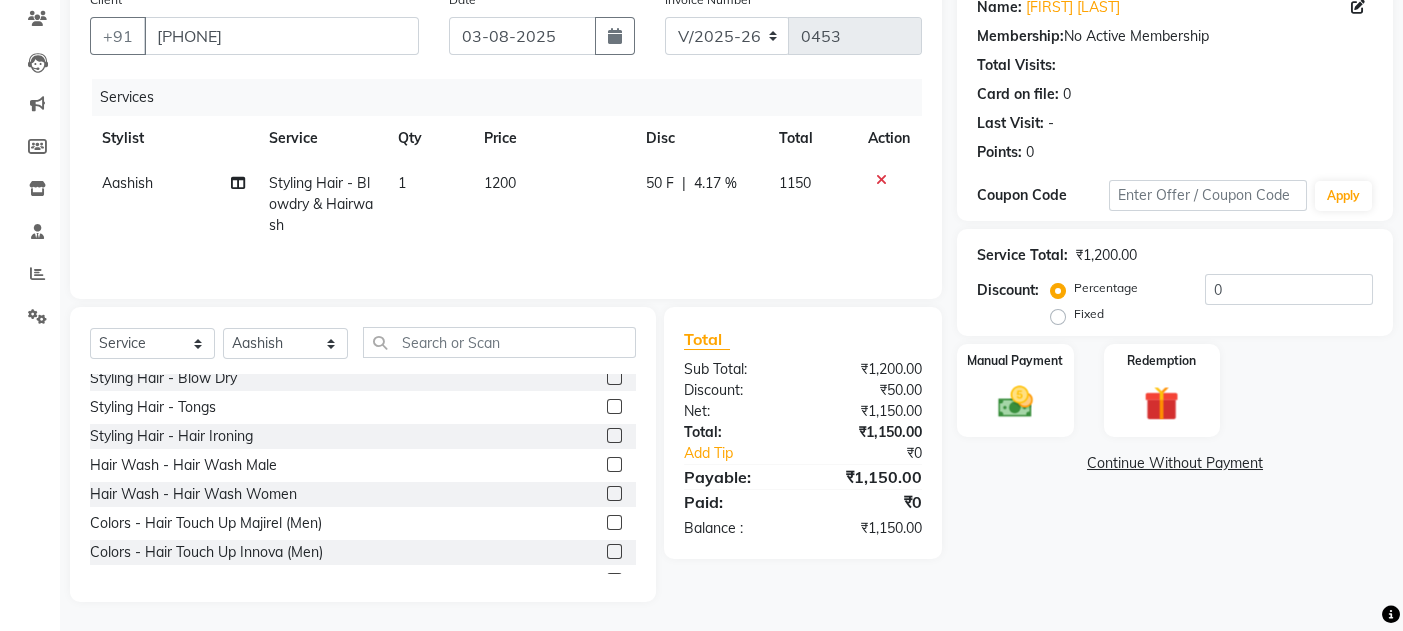 click on "1" 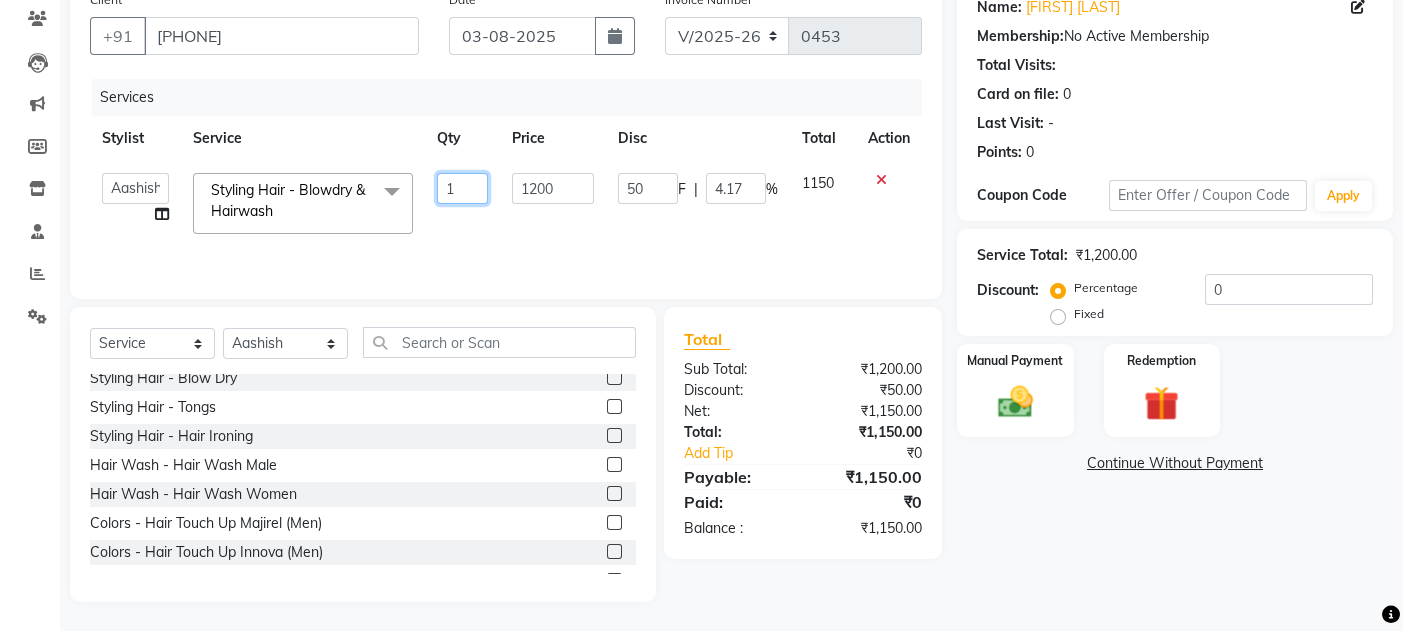 click on "1" 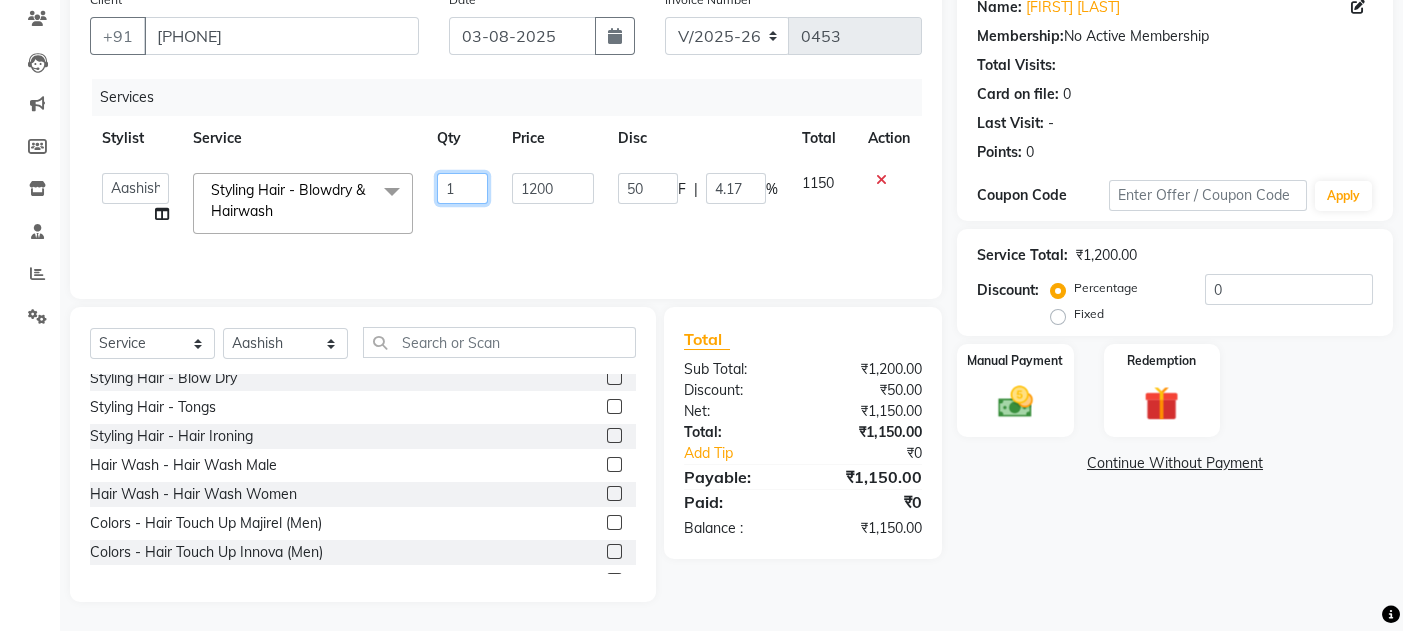 click on "1" 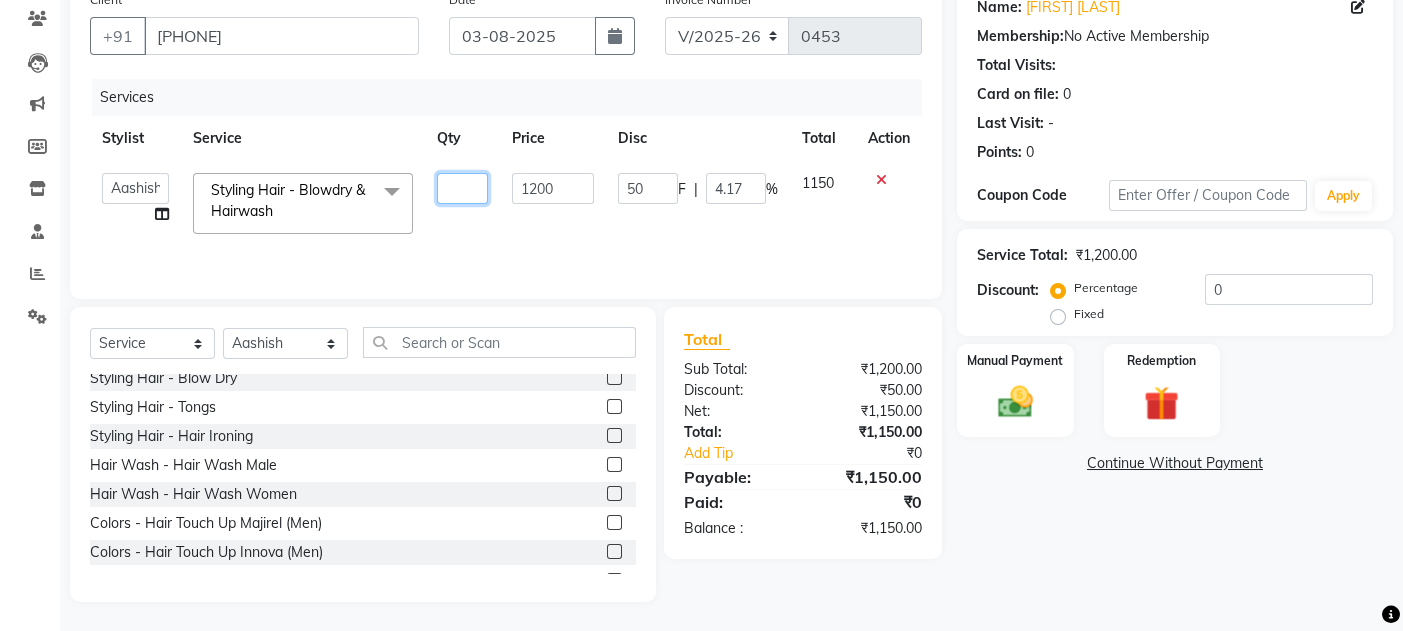 type on "2" 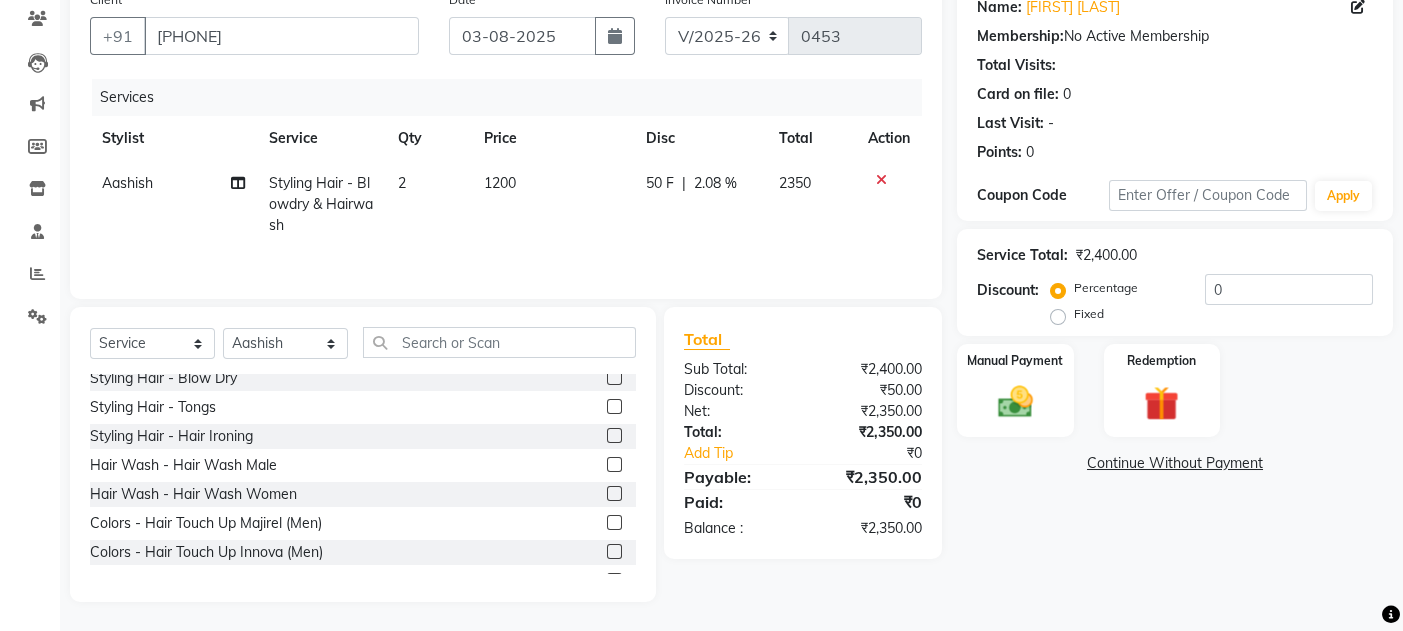 click on "1200" 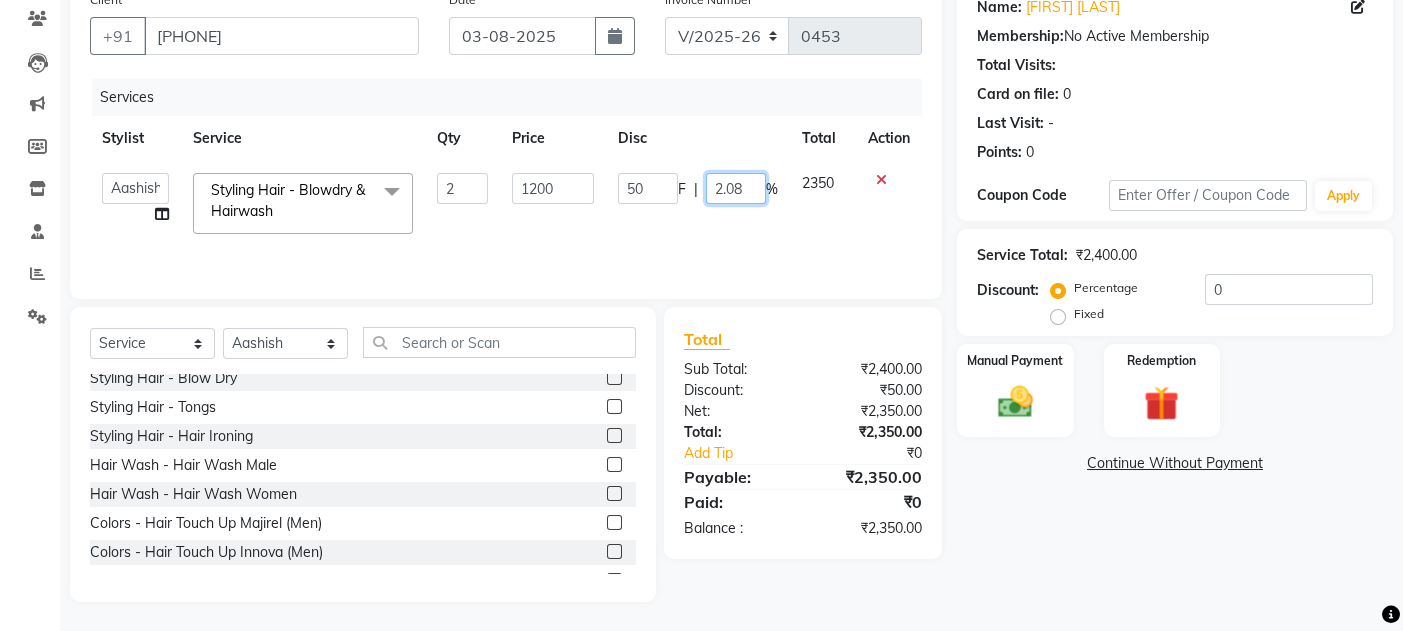 click on "2.08" 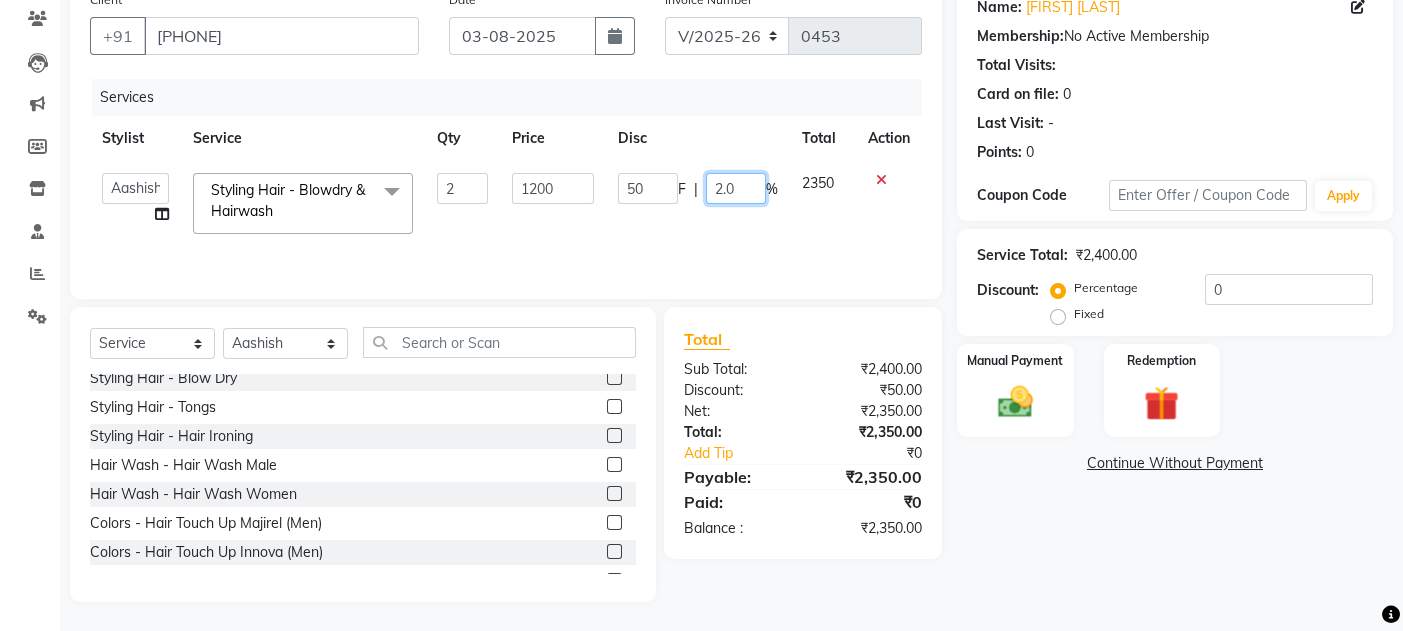 type on "2" 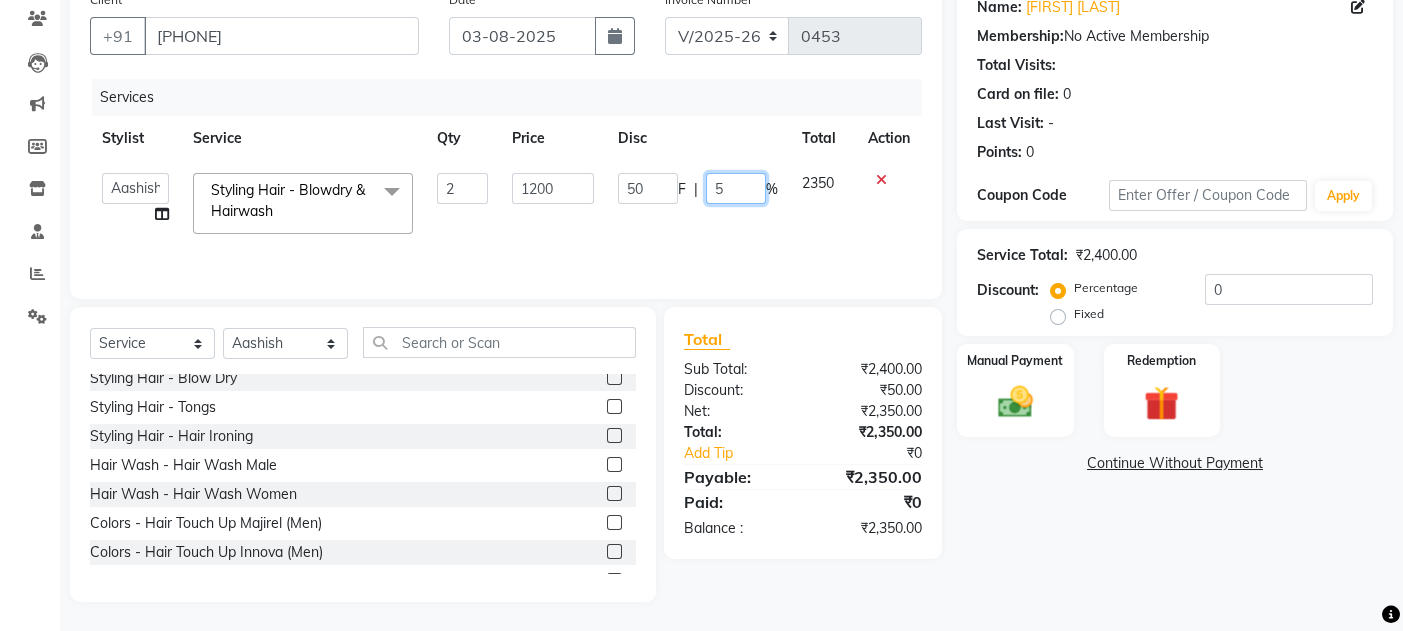 type on "50" 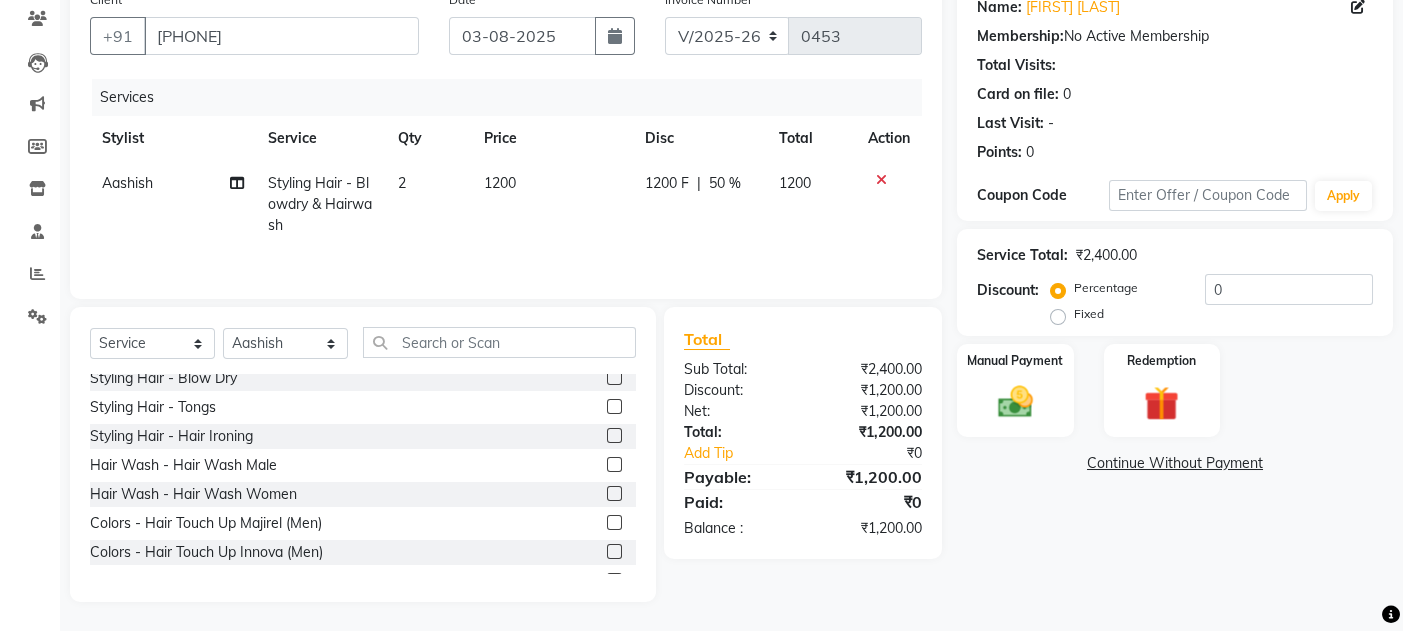 click on "Services Stylist Service Qty Price Disc Total Action Aashish  Styling Hair - Blowdry & Hairwash 2 1200 1200 F | 50 % 1200" 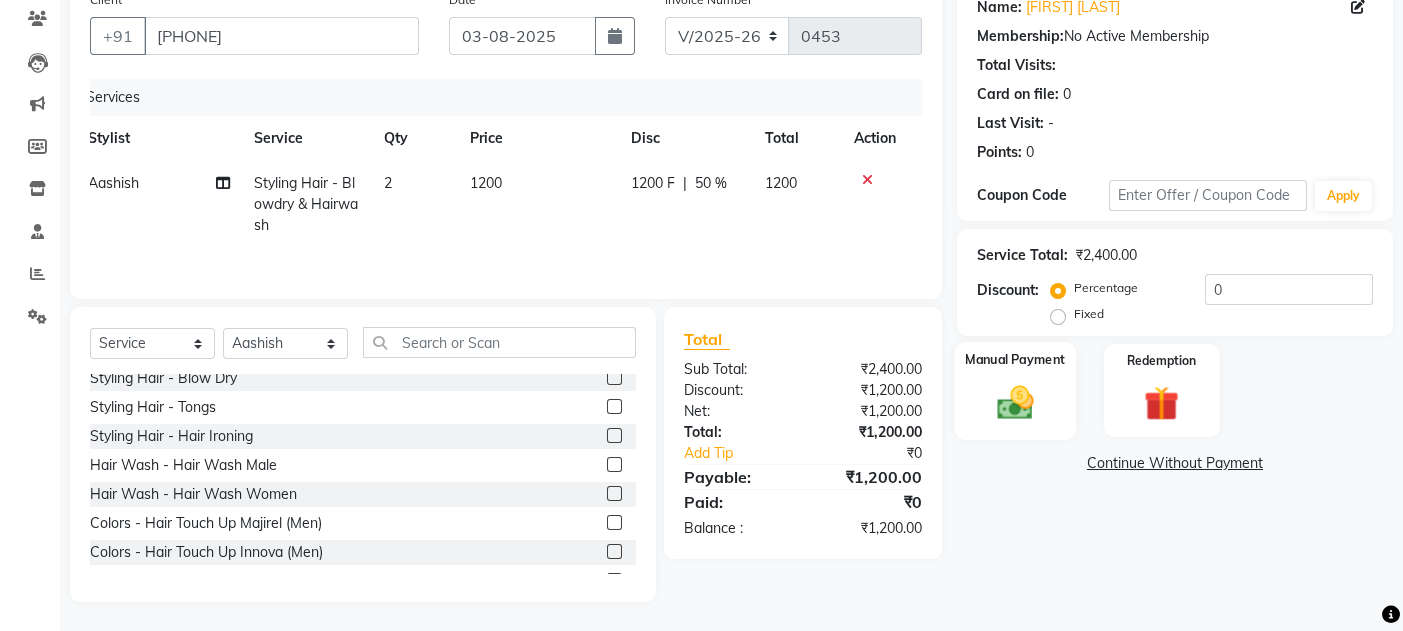 click on "Manual Payment" 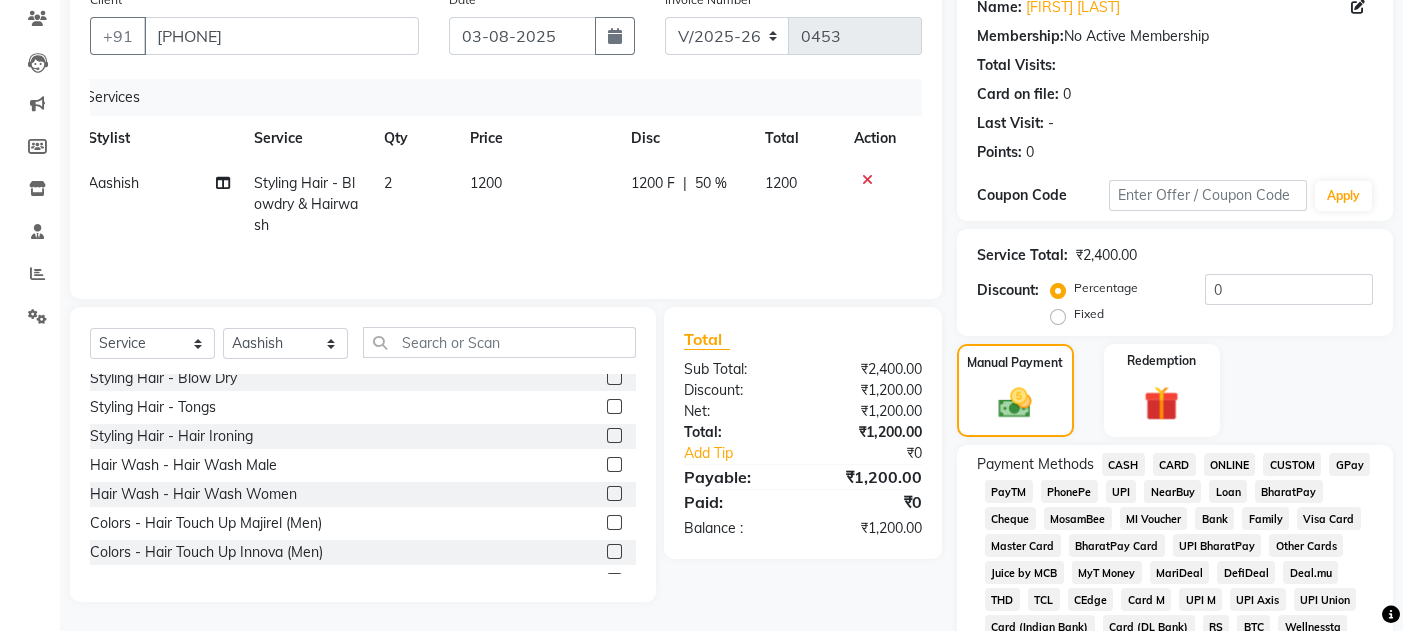 click on "GPay" 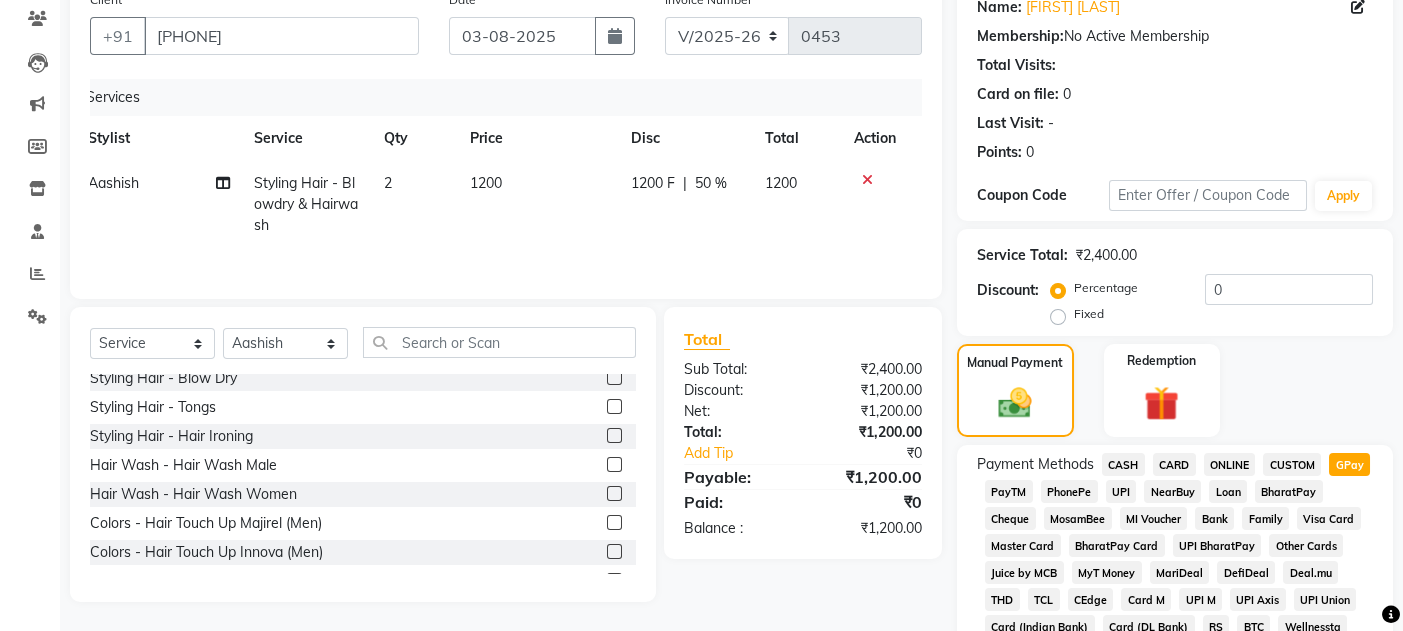scroll, scrollTop: 0, scrollLeft: 0, axis: both 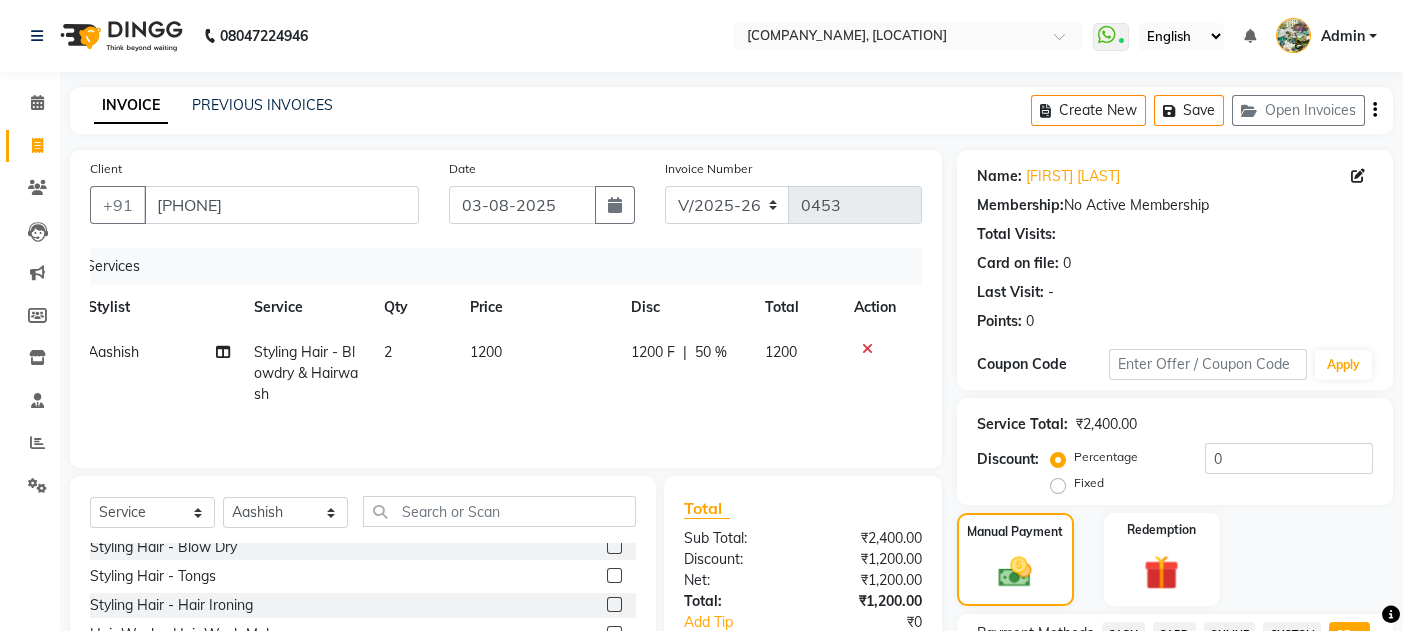 click on "1200 F" 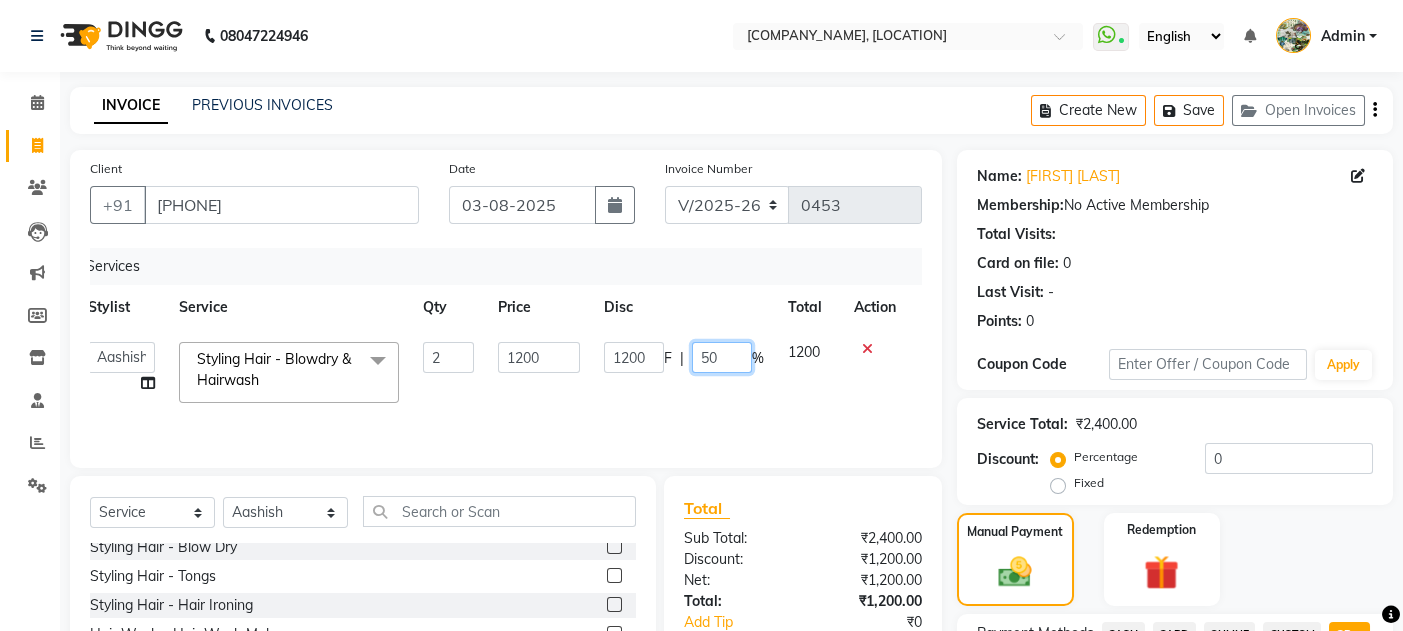 click on "50" 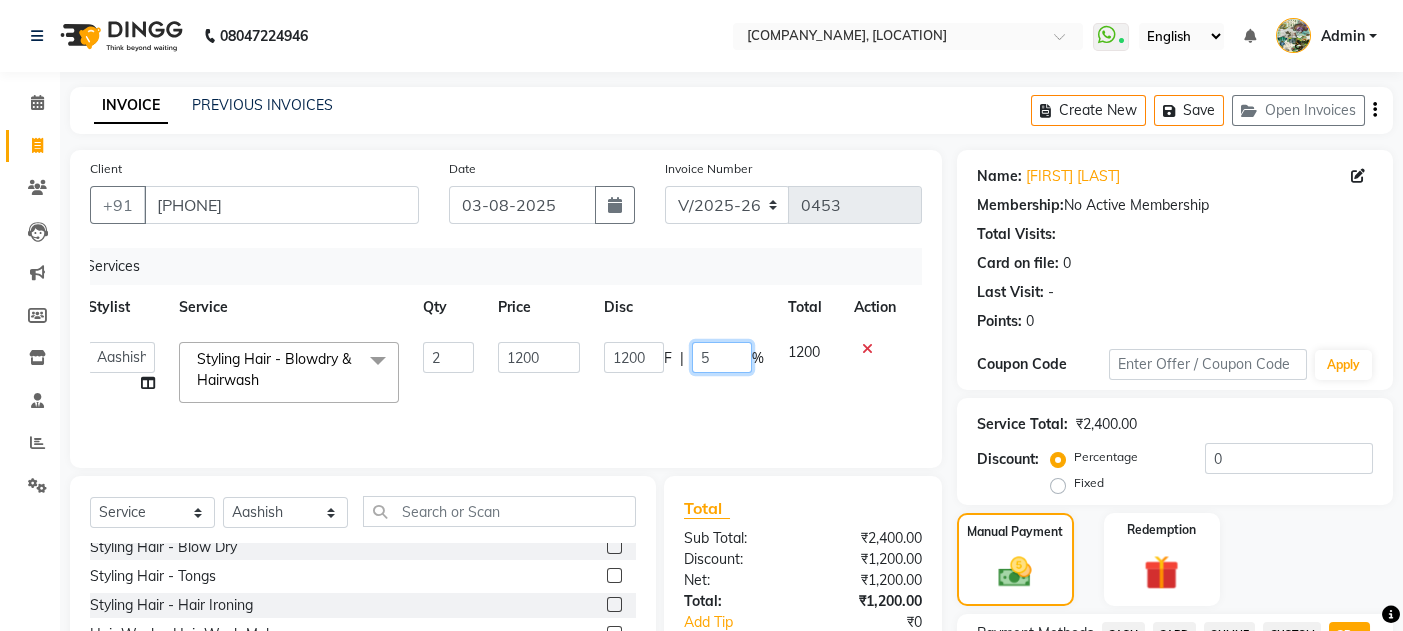 type 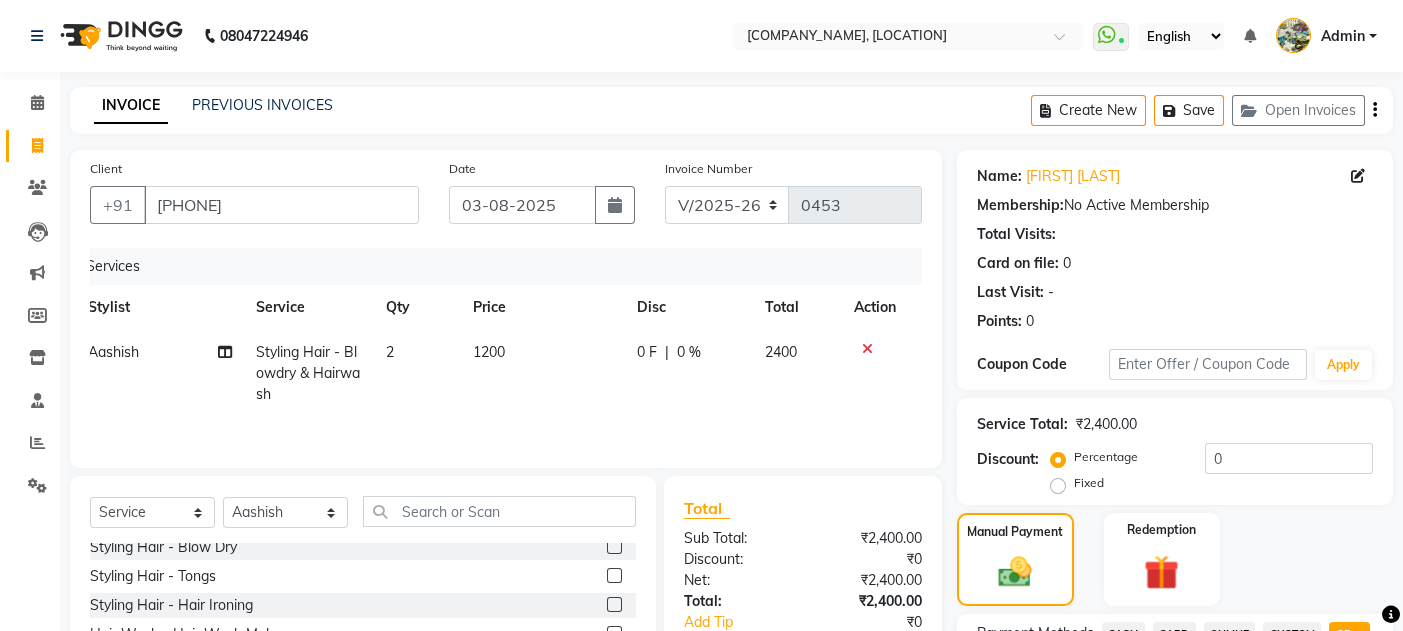 click on "2400" 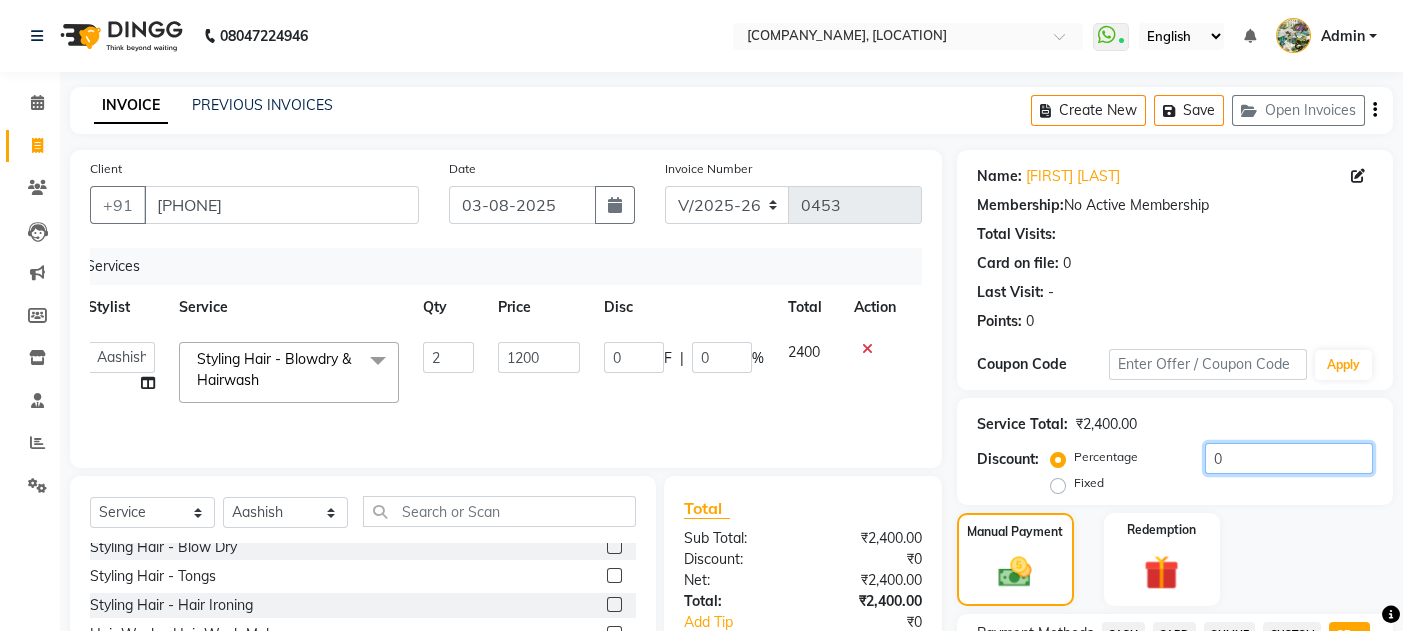 click on "0" 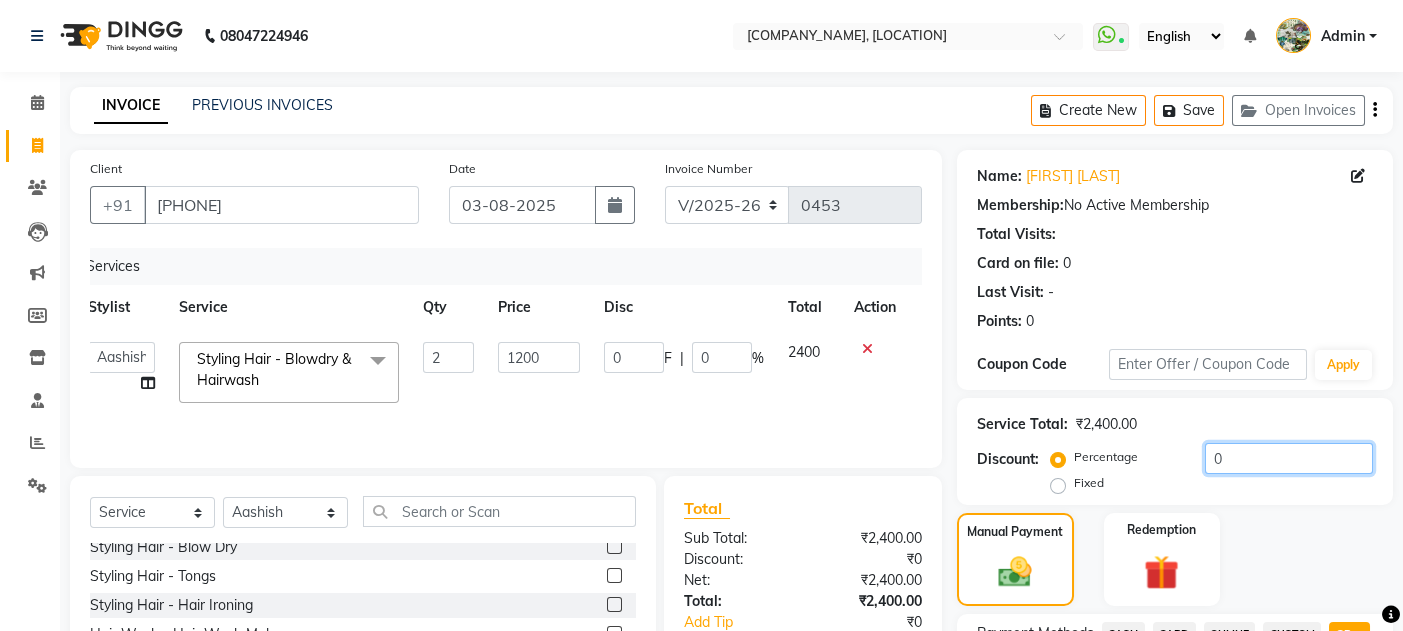 type on "50" 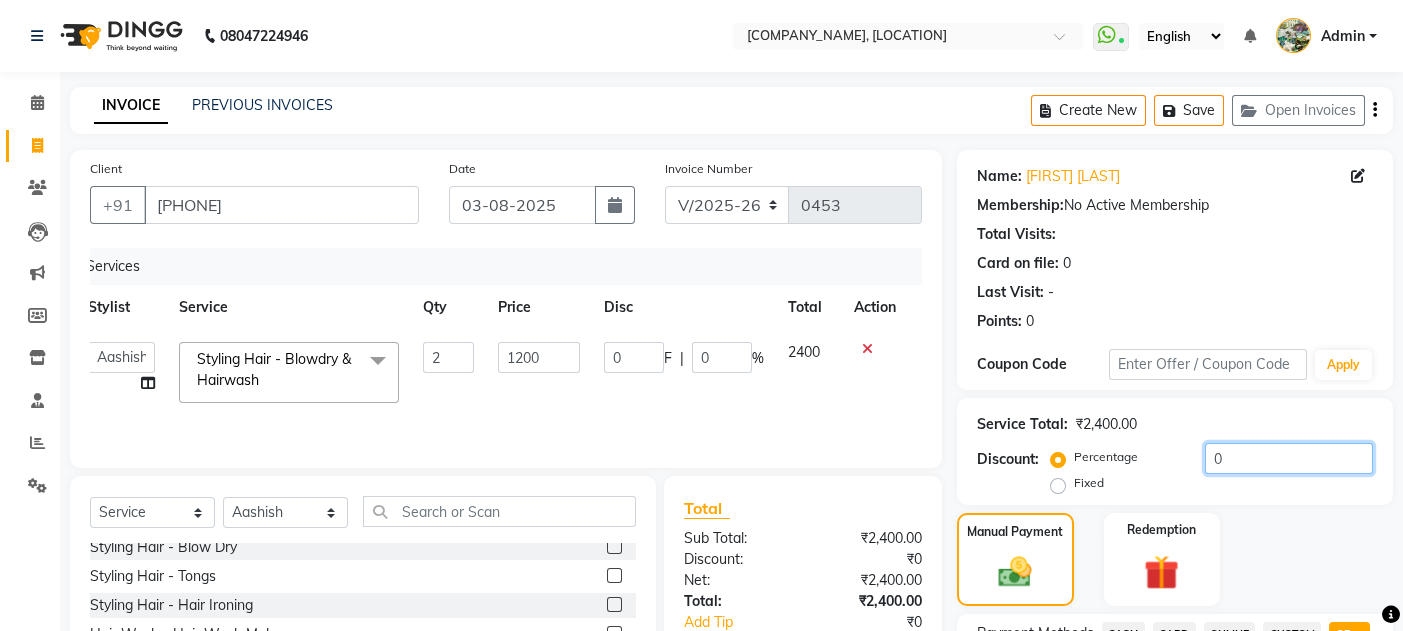 type on "1200" 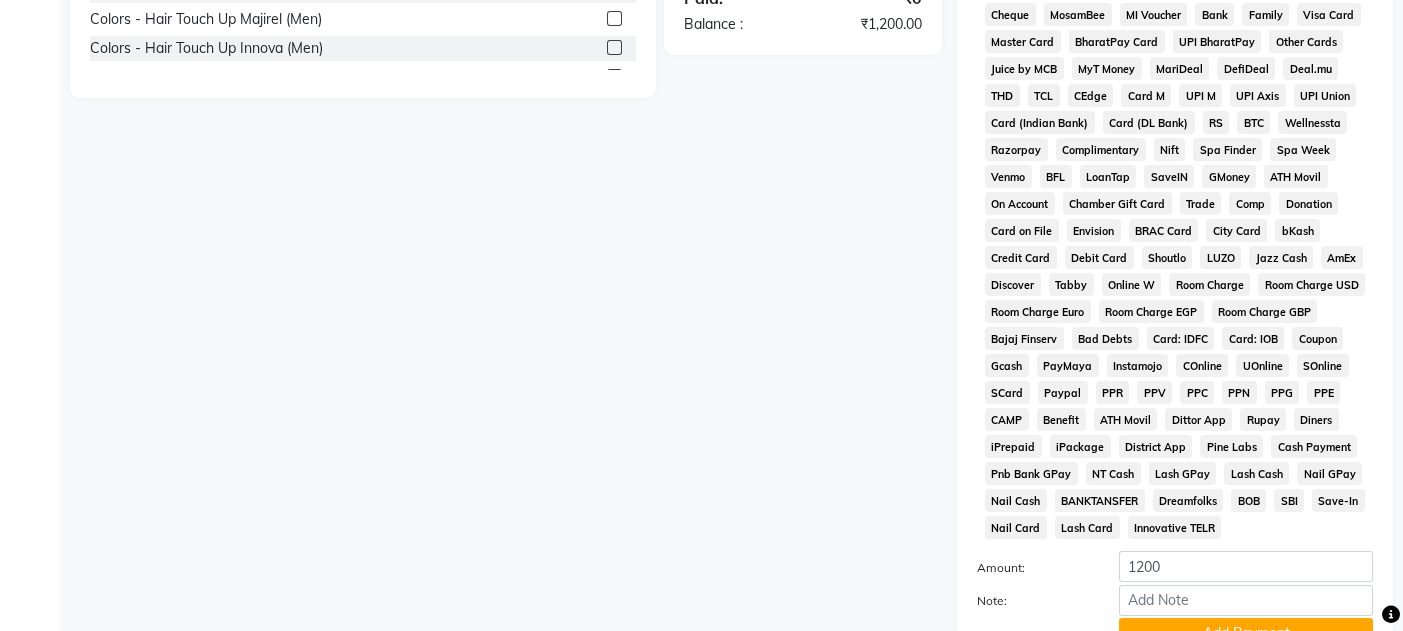scroll, scrollTop: 851, scrollLeft: 0, axis: vertical 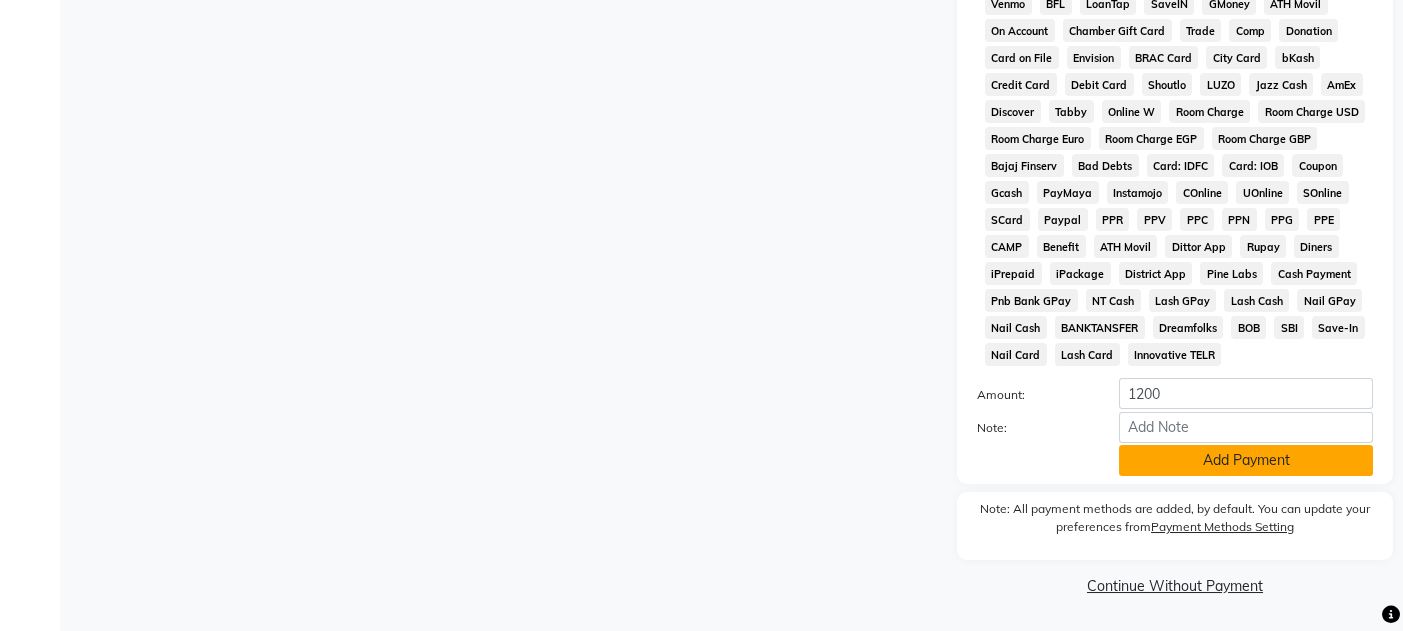 type on "50" 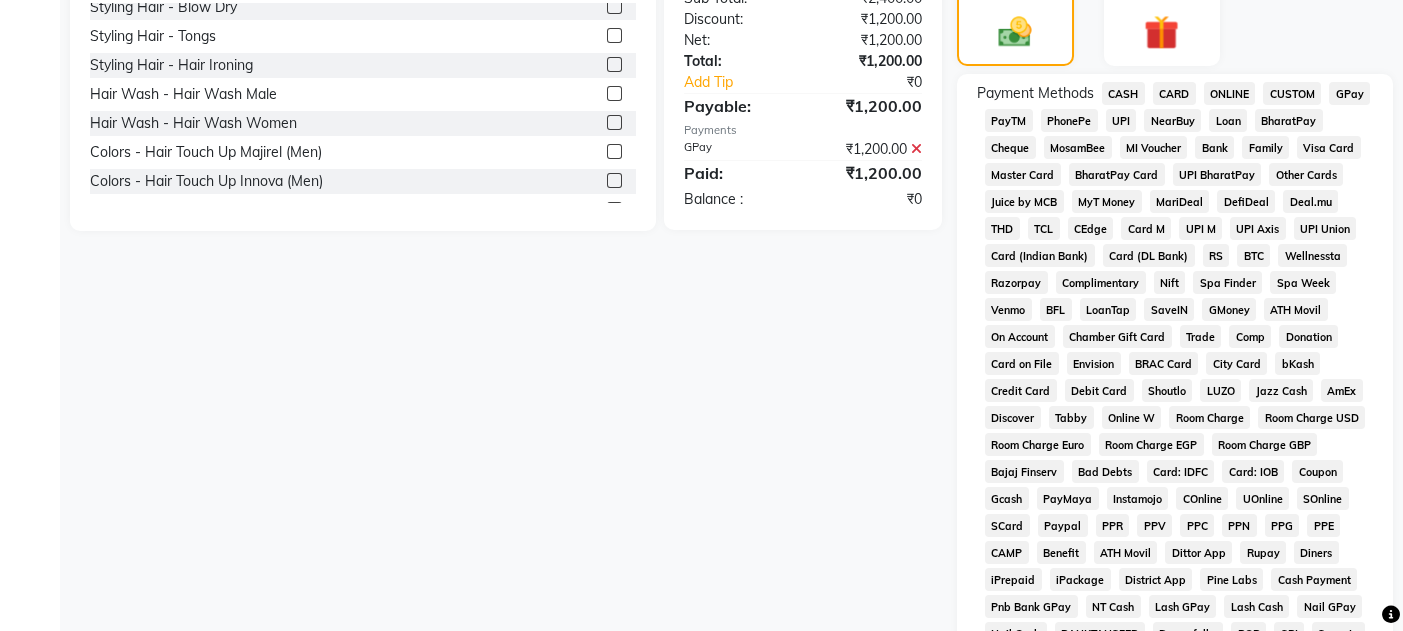 scroll, scrollTop: 857, scrollLeft: 0, axis: vertical 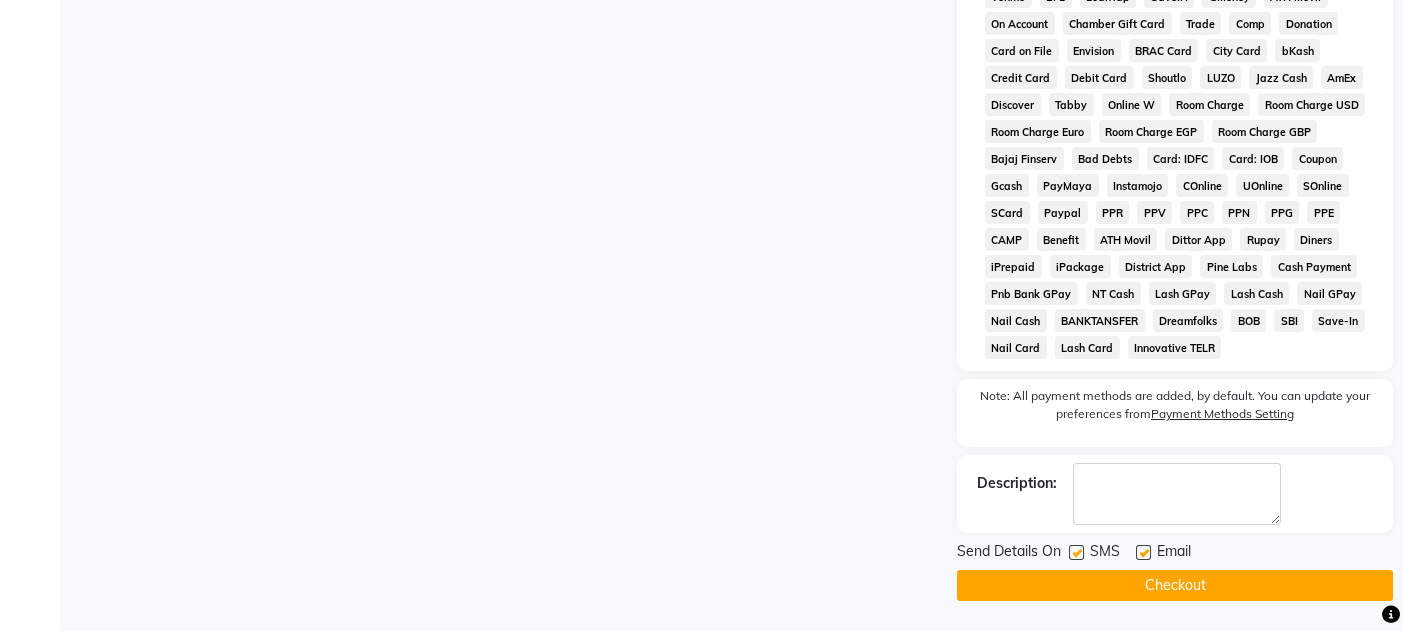 click on "Checkout" 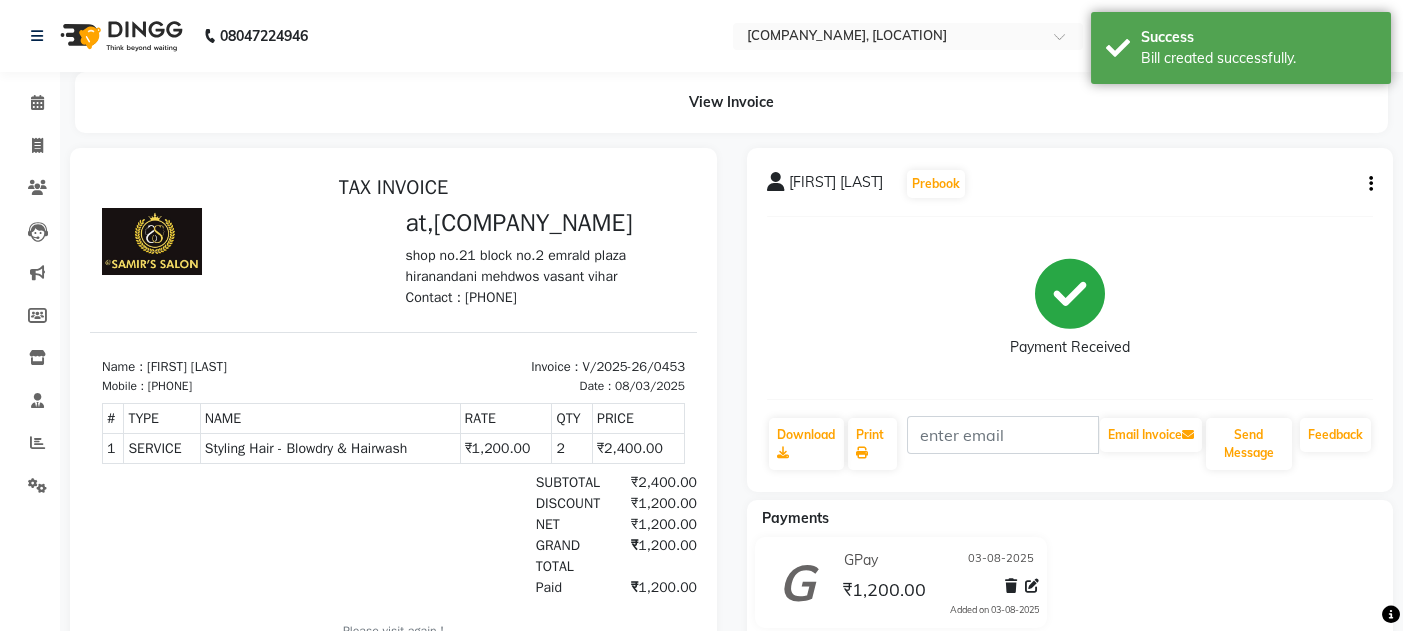 scroll, scrollTop: 0, scrollLeft: 0, axis: both 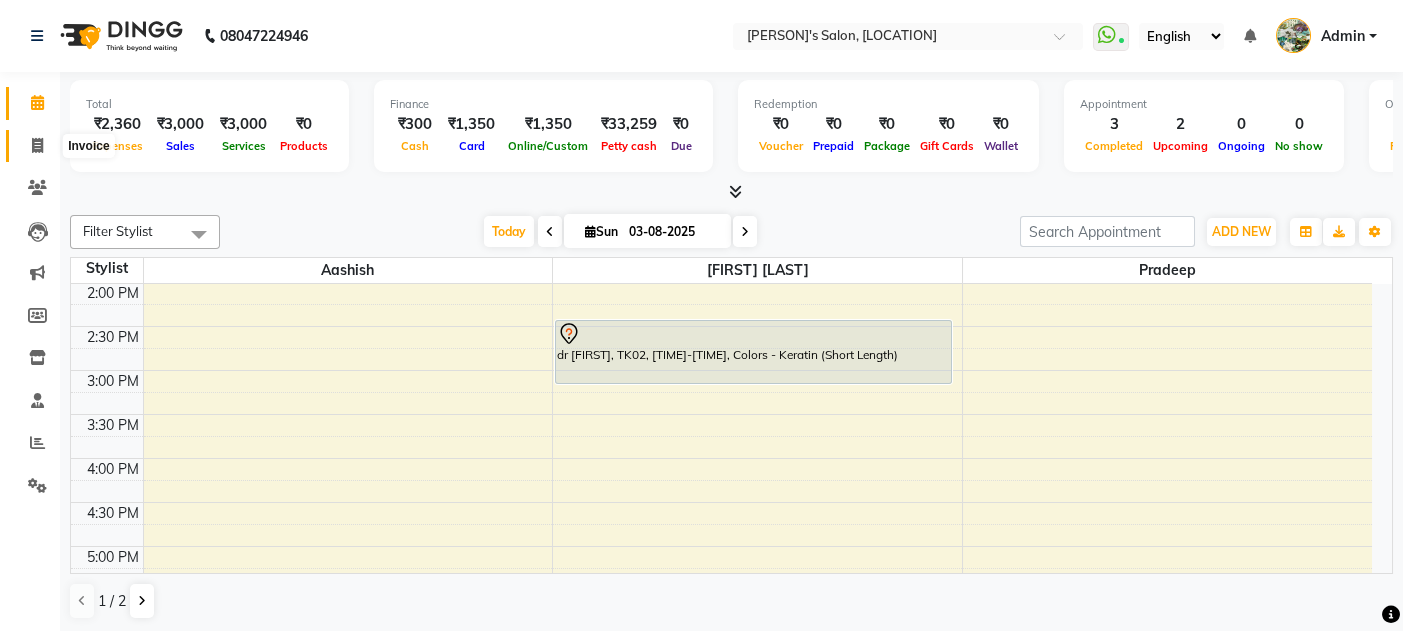 click 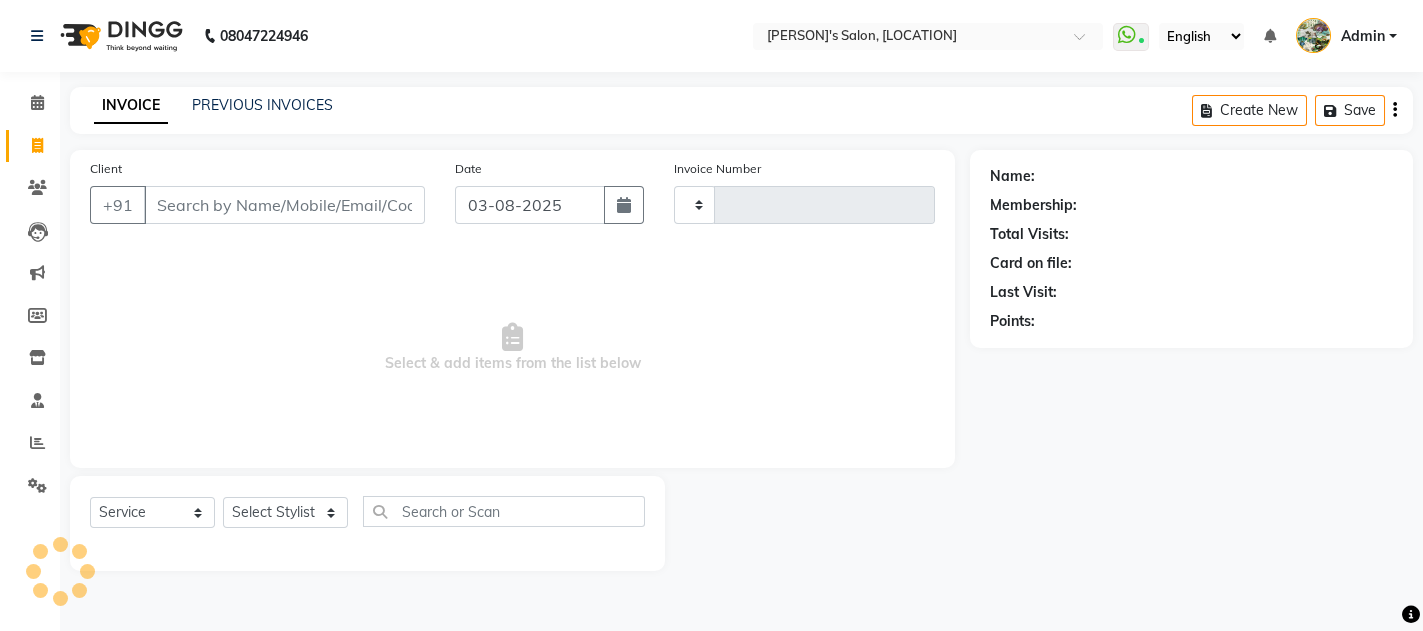 type on "0453" 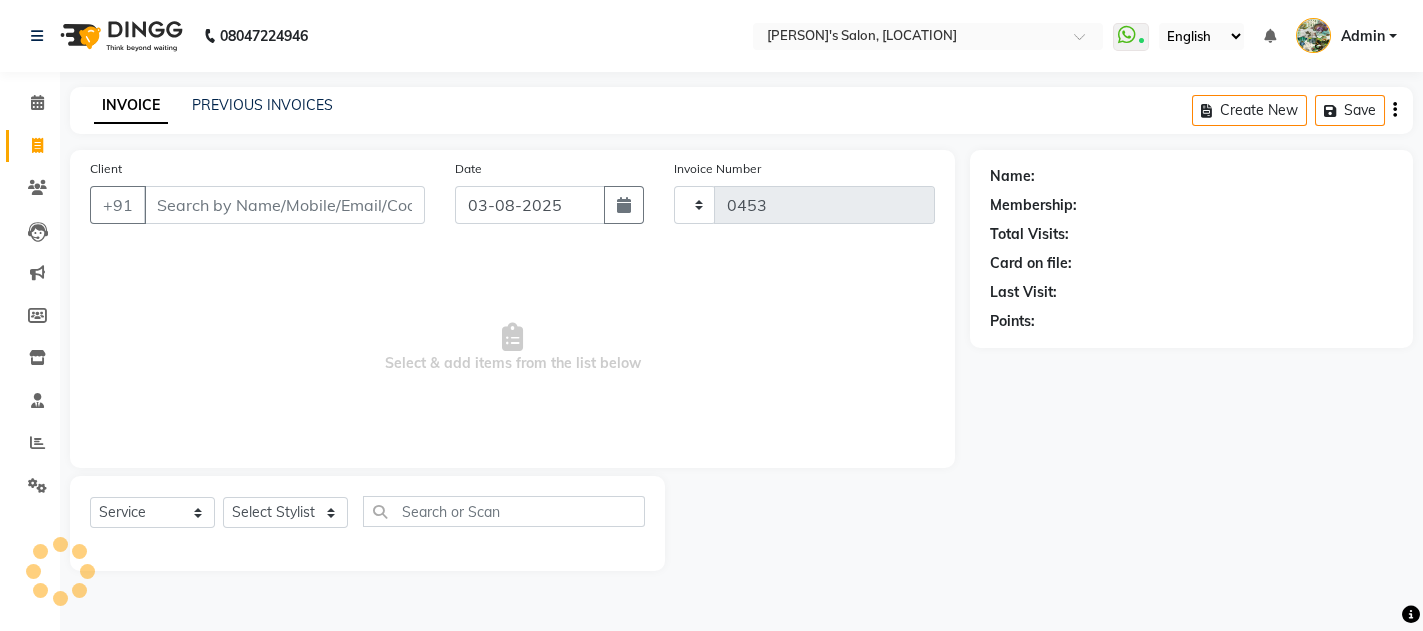select on "582" 